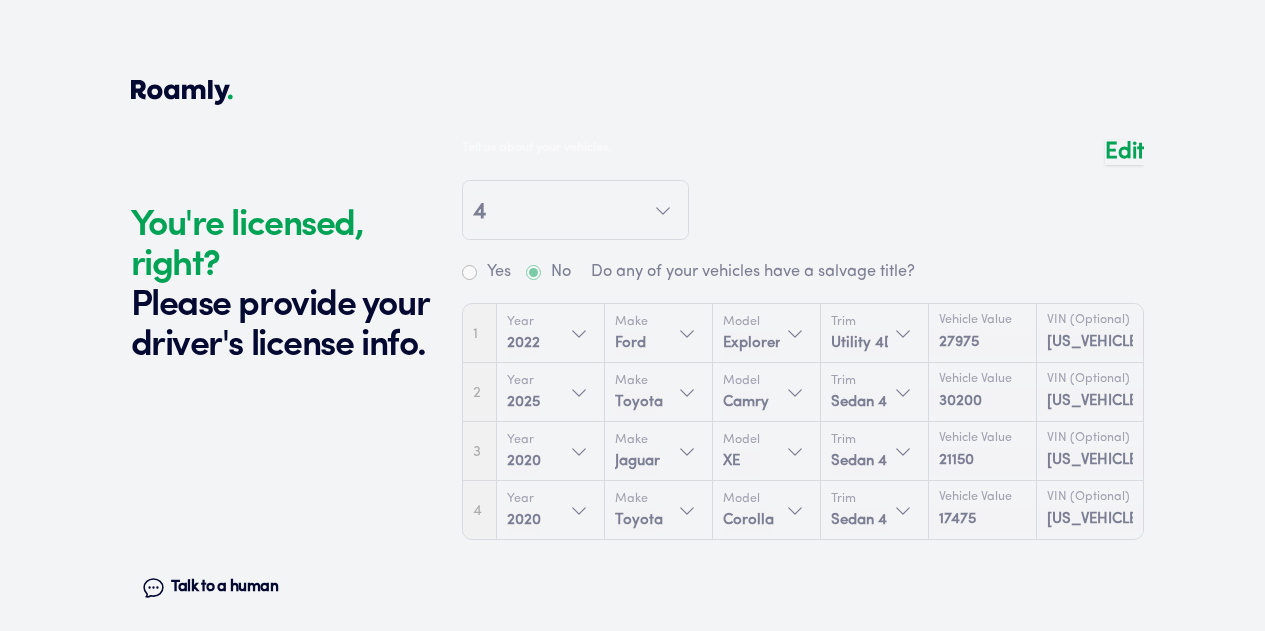 scroll, scrollTop: 4606, scrollLeft: 0, axis: vertical 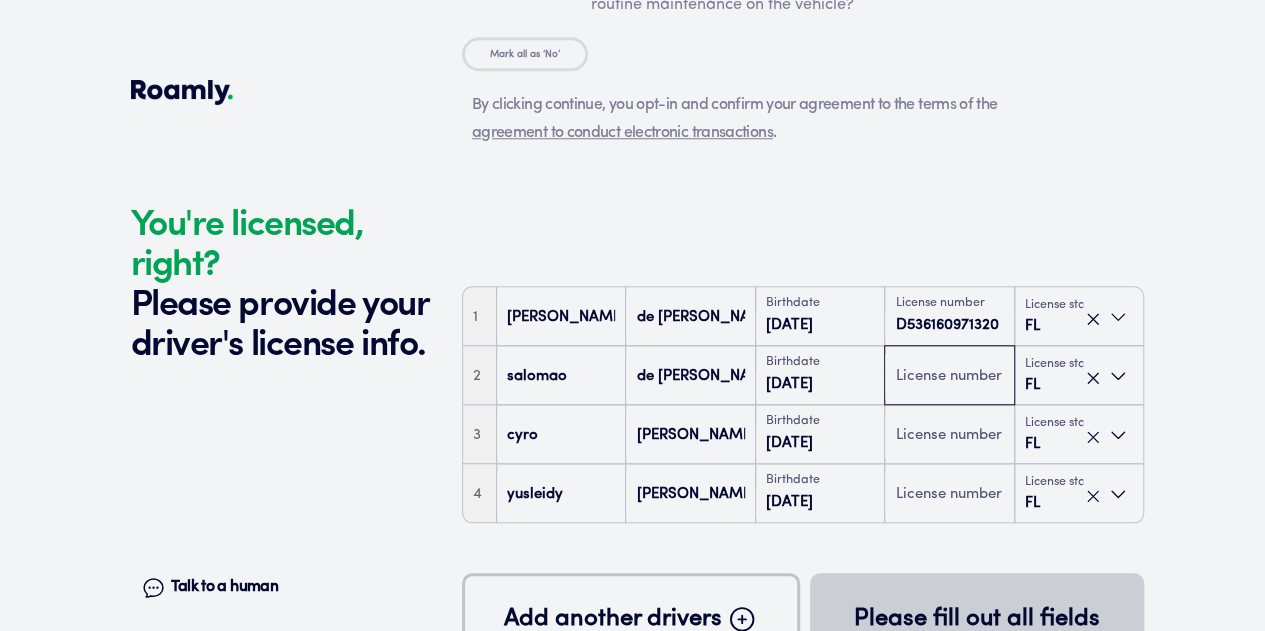 click at bounding box center [949, 377] 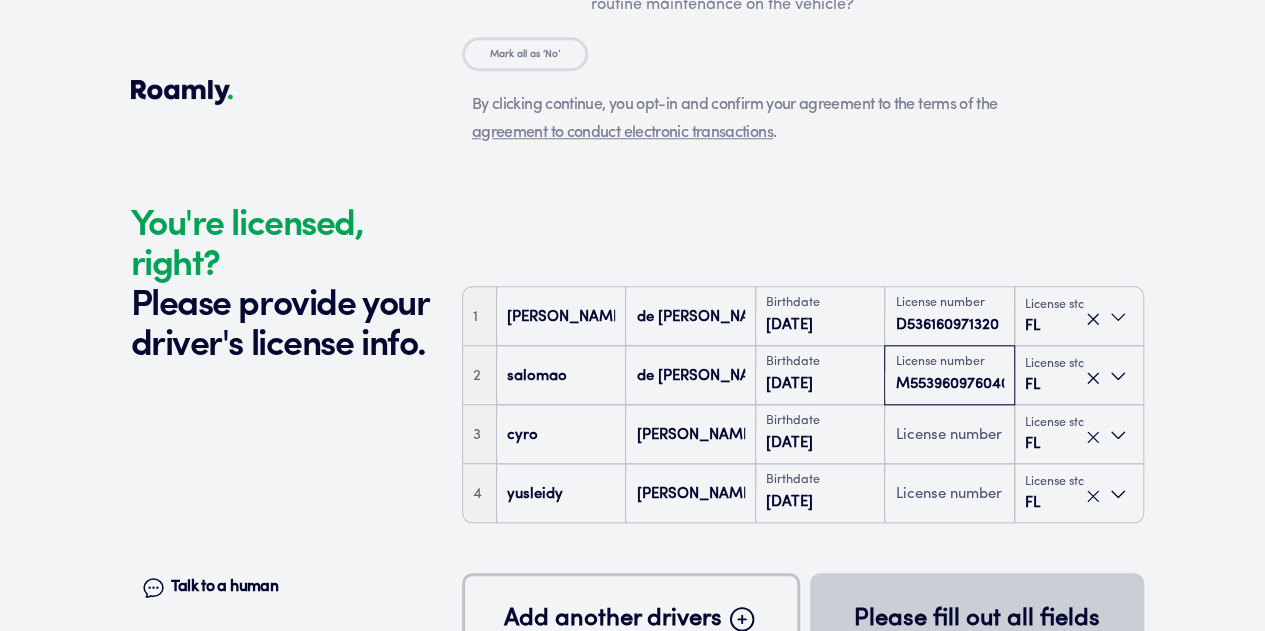 type on "M553960976040" 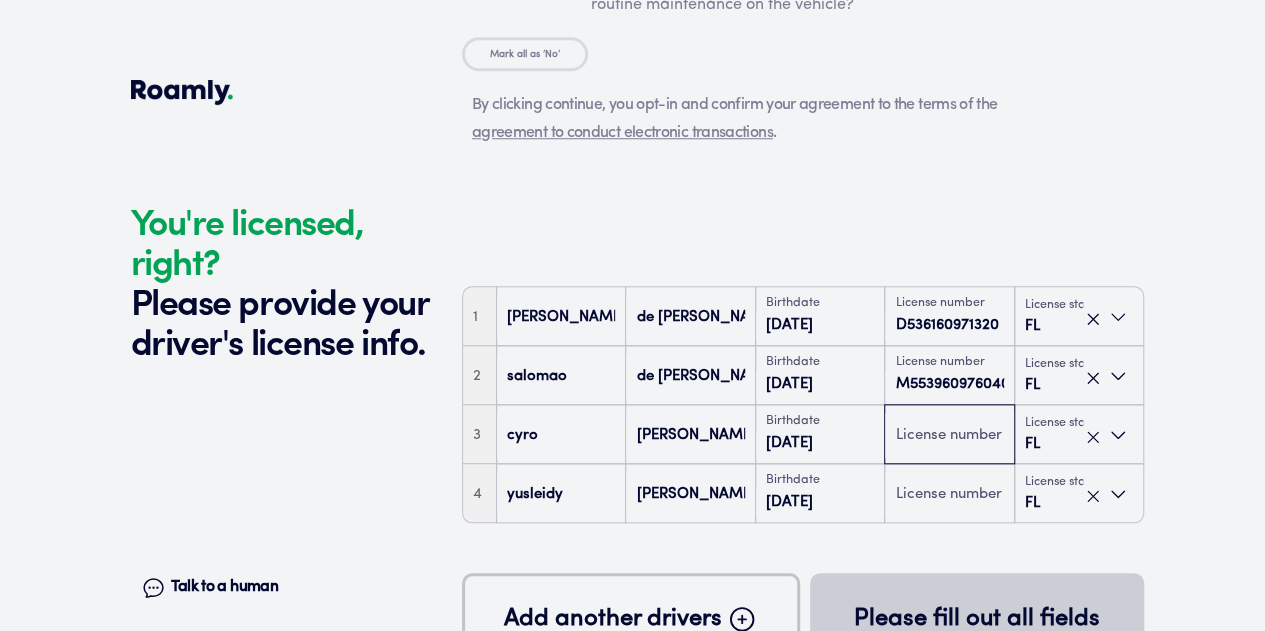 click at bounding box center (949, 436) 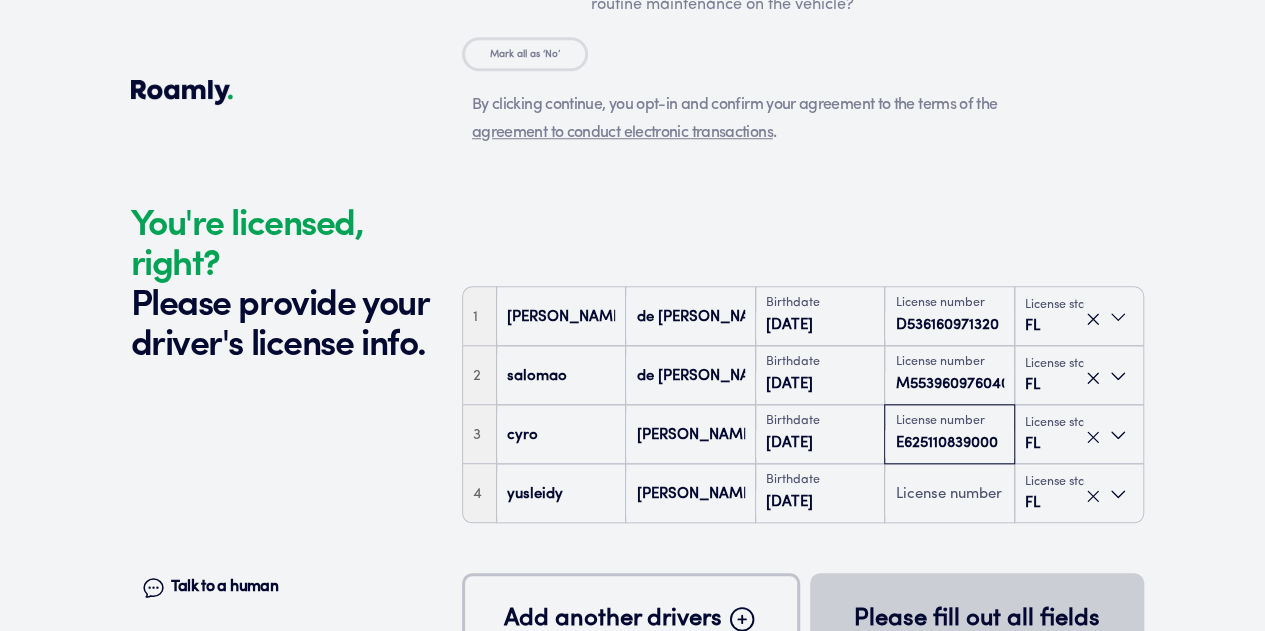 type on "E625110839000" 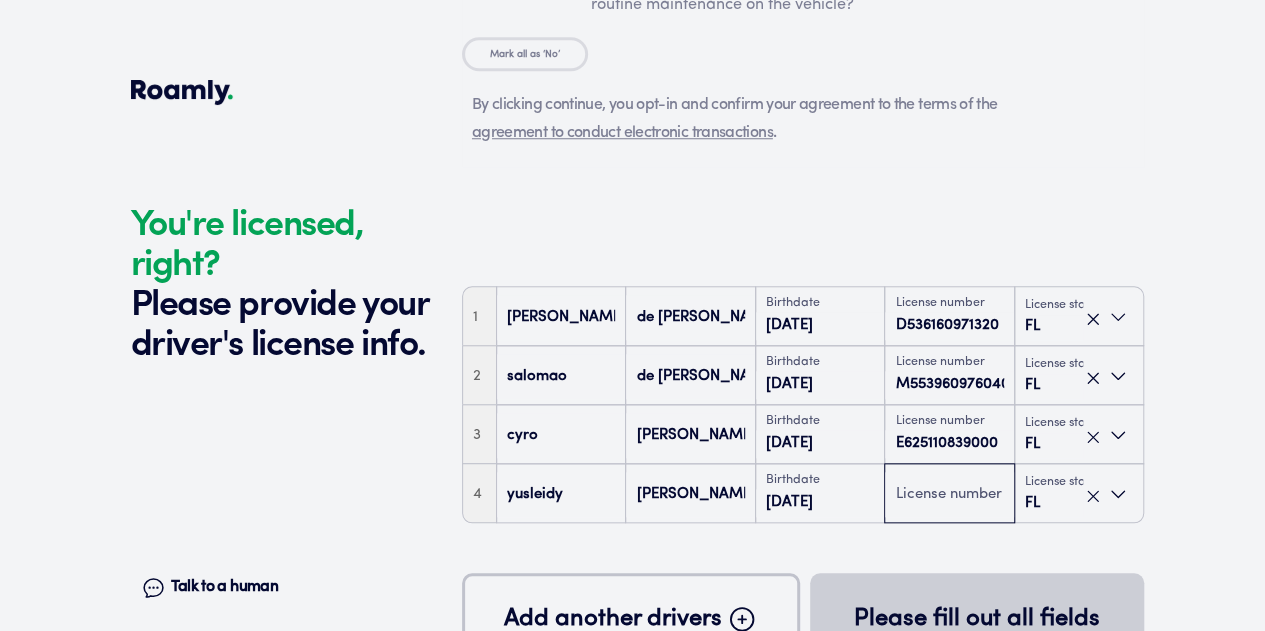 click at bounding box center [949, 495] 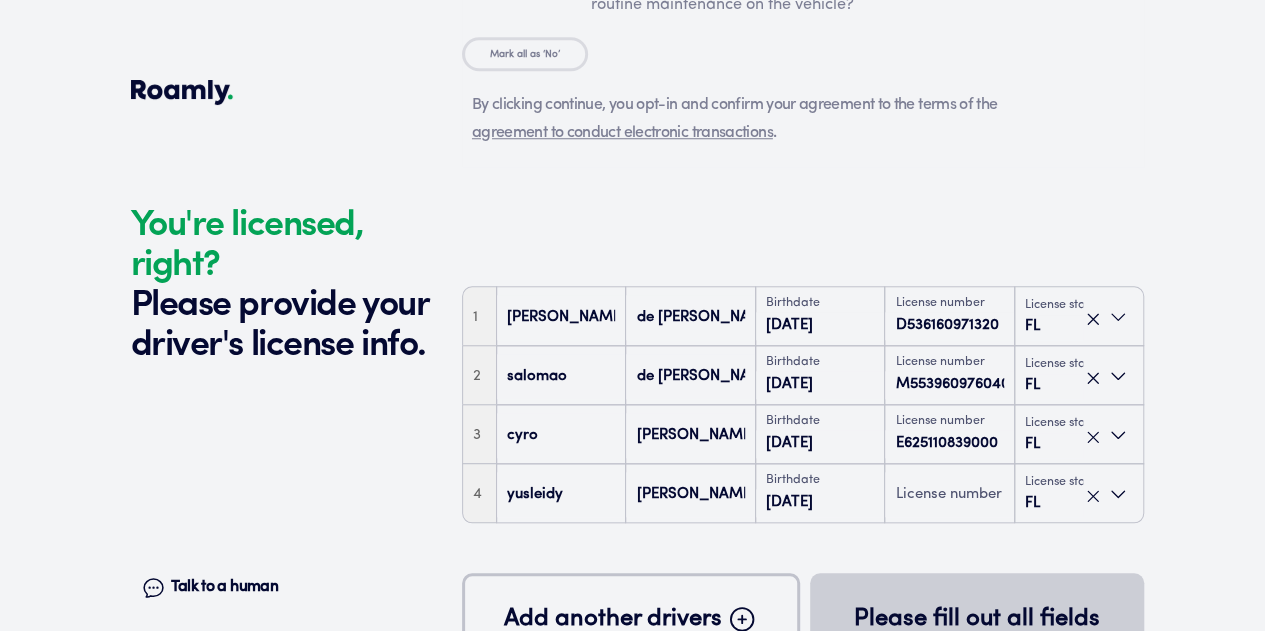 click on "License number M553960976040" at bounding box center [949, 375] 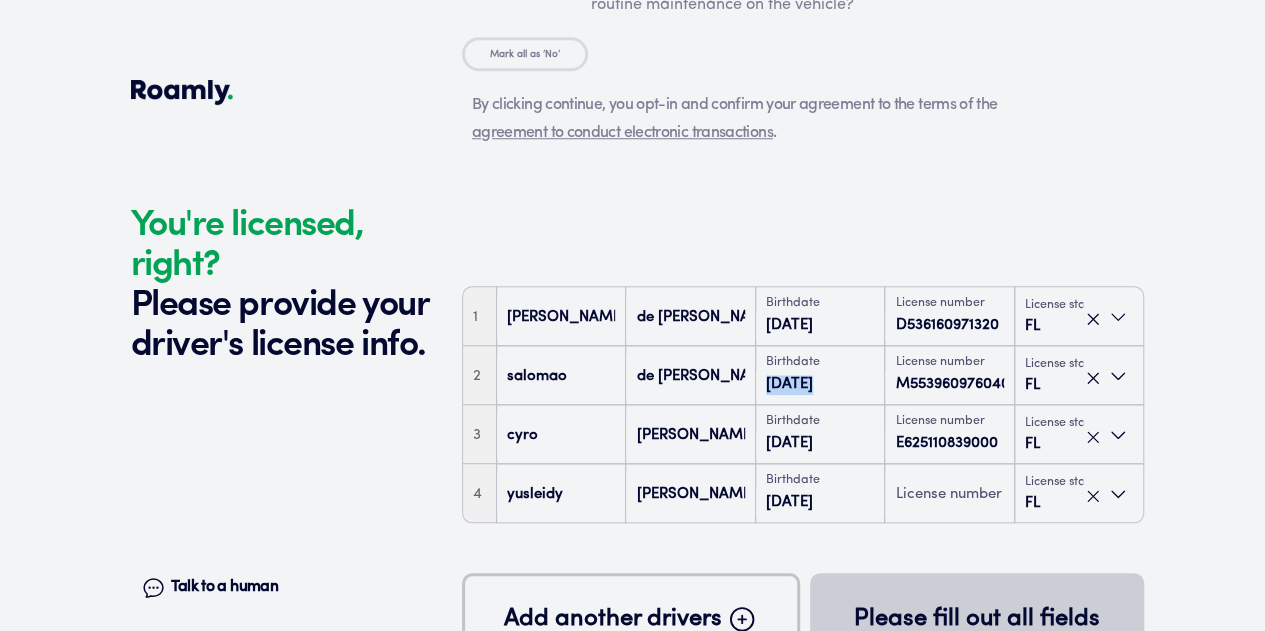 drag, startPoint x: 1074, startPoint y: 249, endPoint x: 902, endPoint y: 221, distance: 174.26416 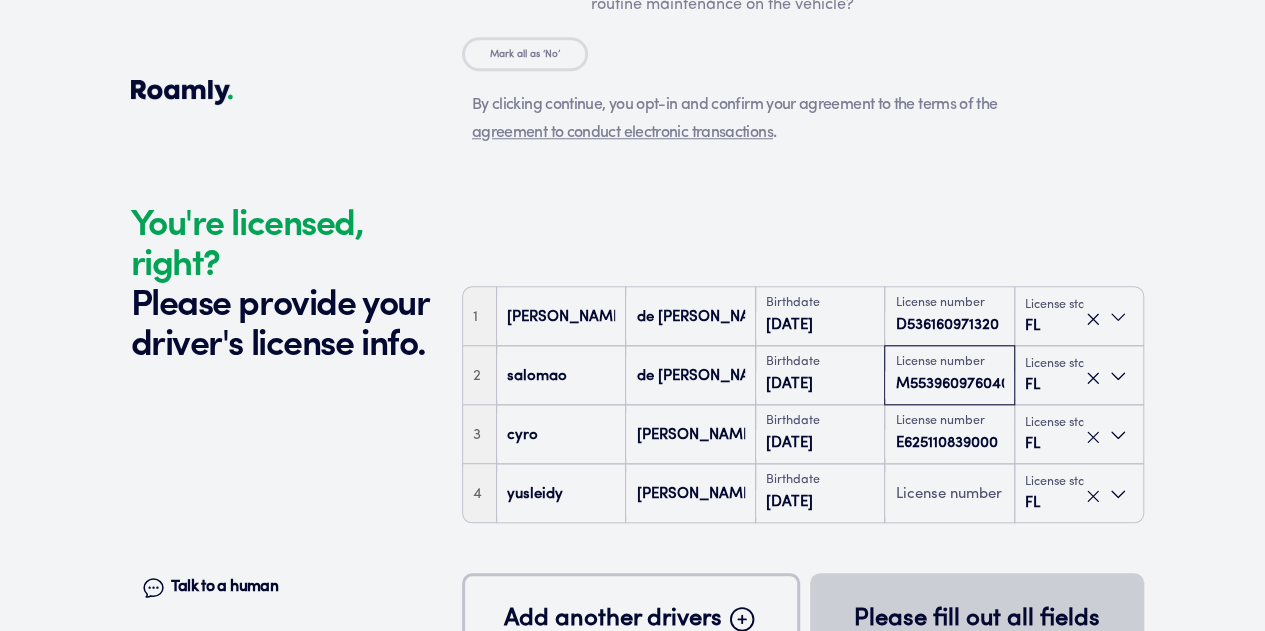 click on "M553960976040" at bounding box center [949, 385] 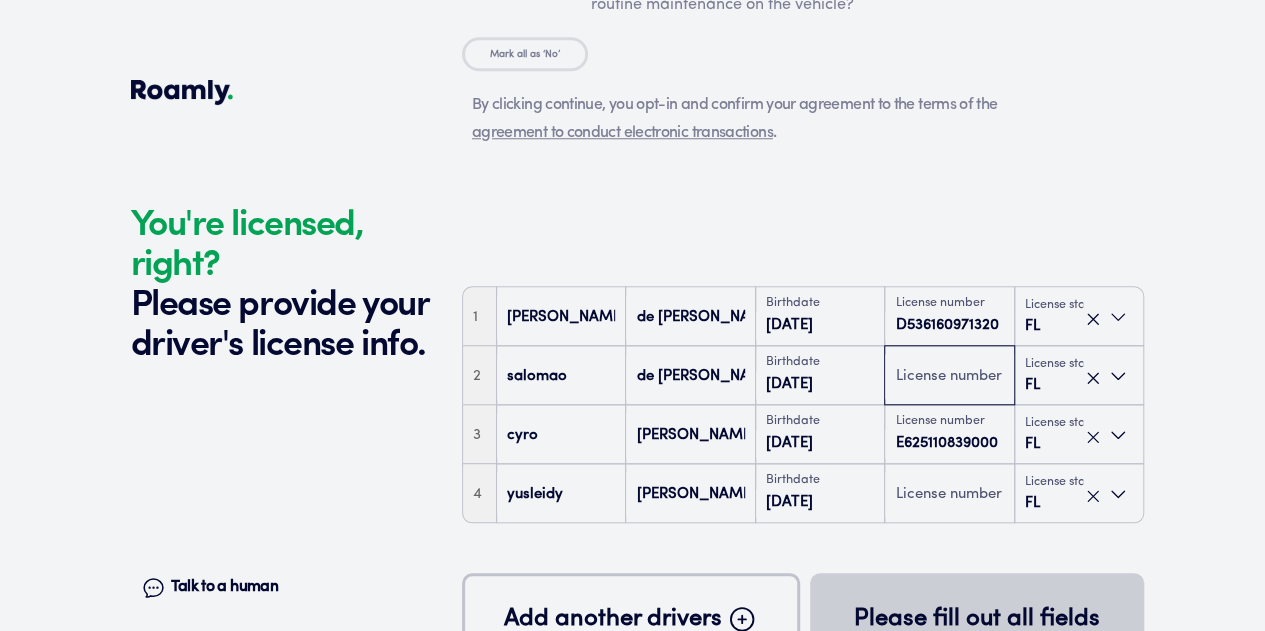 type 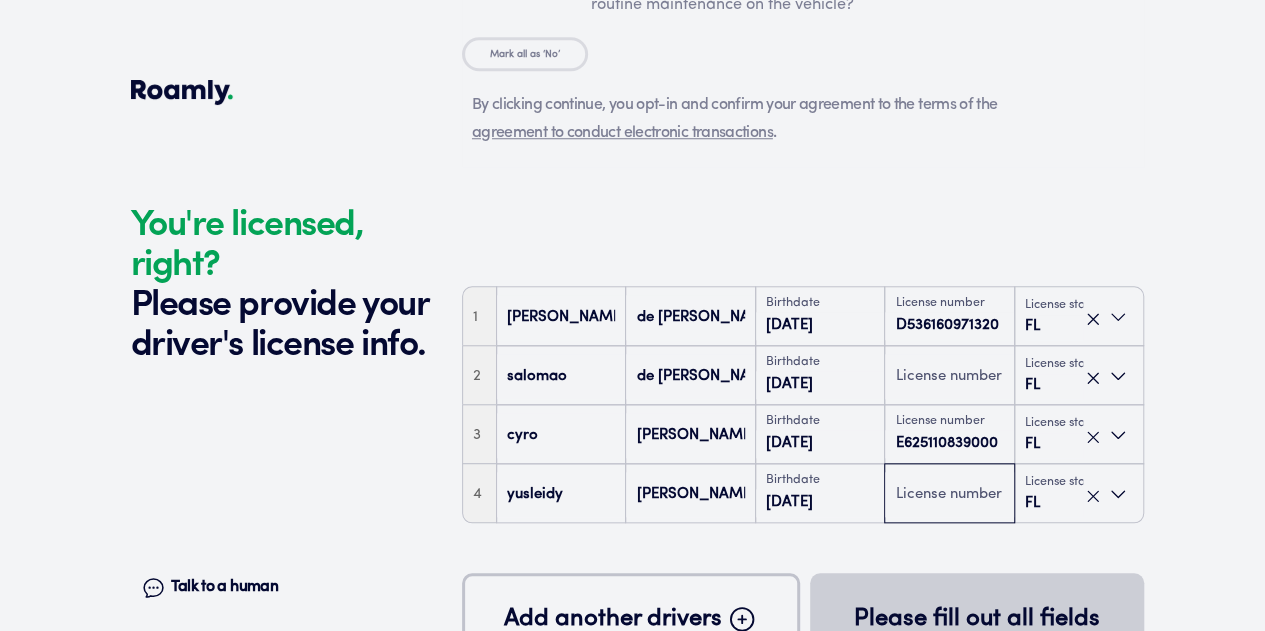 click at bounding box center [949, 495] 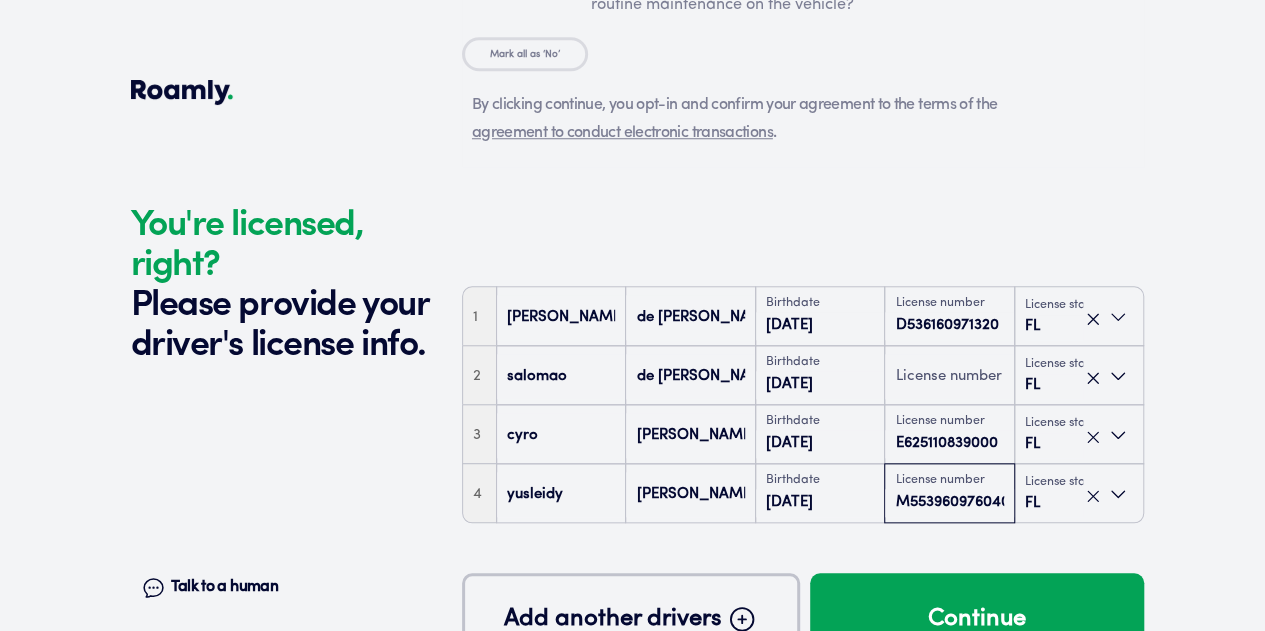 type on "M553960976040" 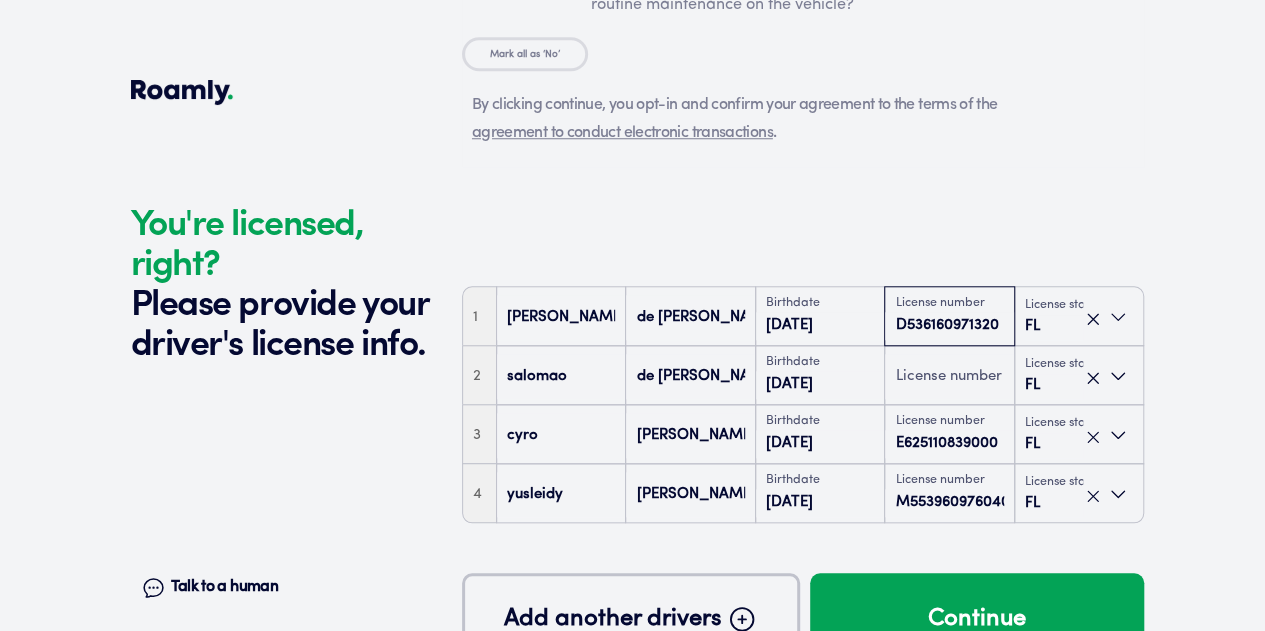 drag, startPoint x: 1066, startPoint y: 174, endPoint x: 961, endPoint y: 181, distance: 105.23308 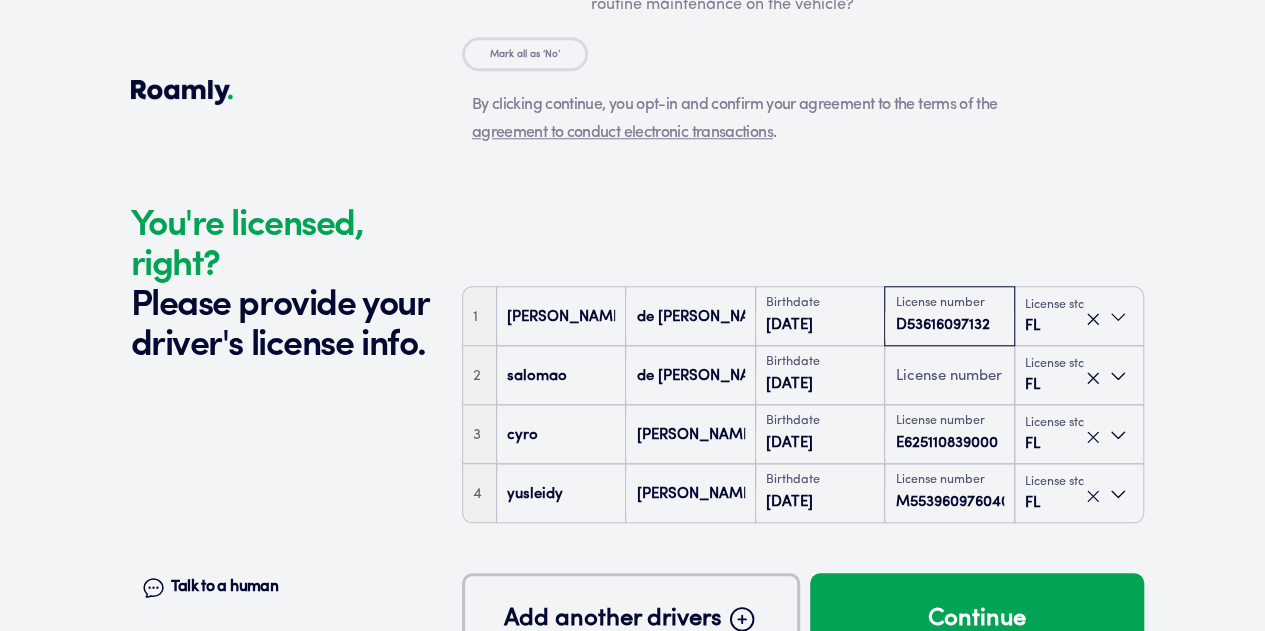 type on "D536160971320" 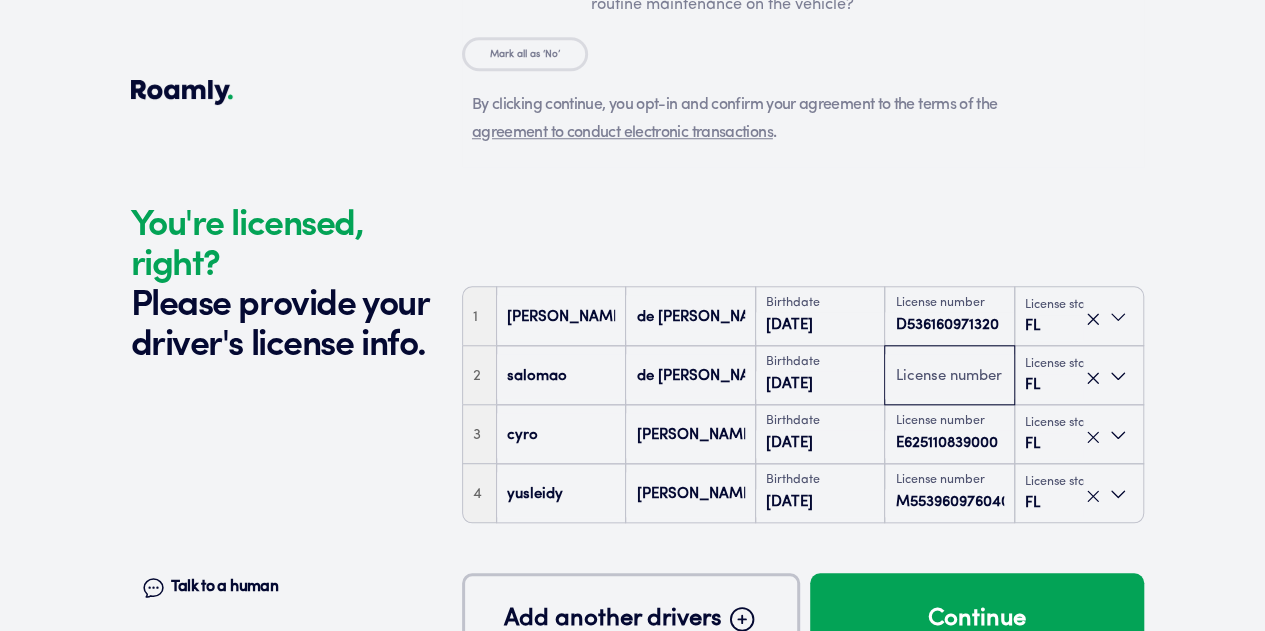 click at bounding box center (949, 377) 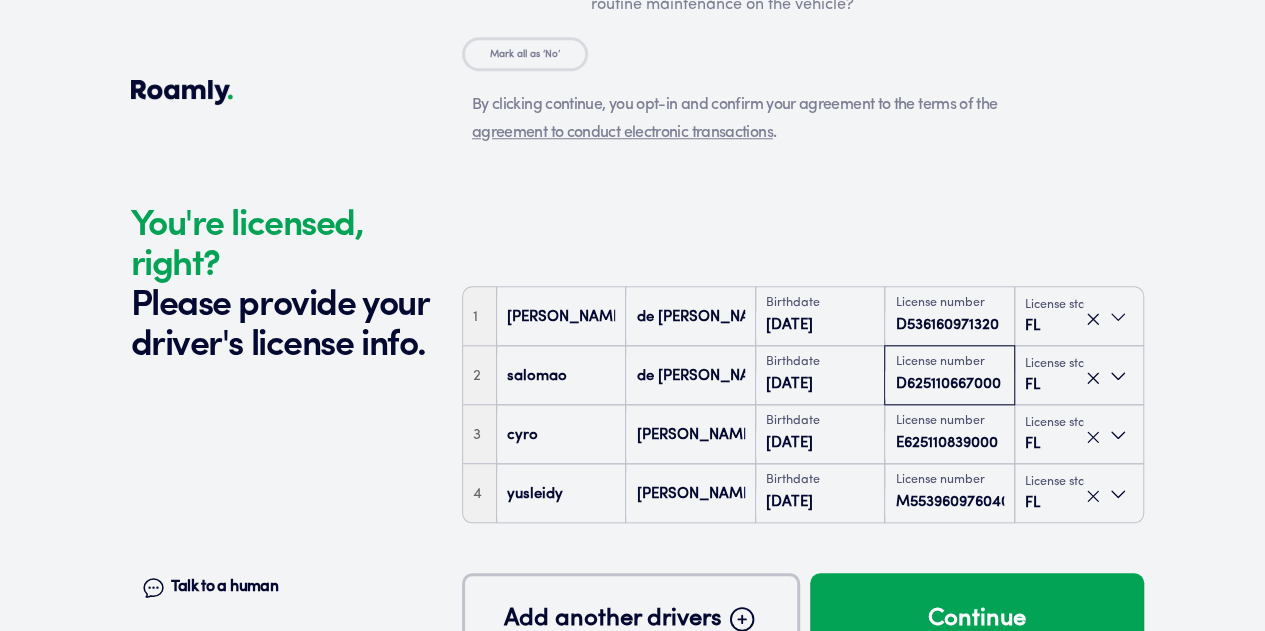 type on "D625110667000" 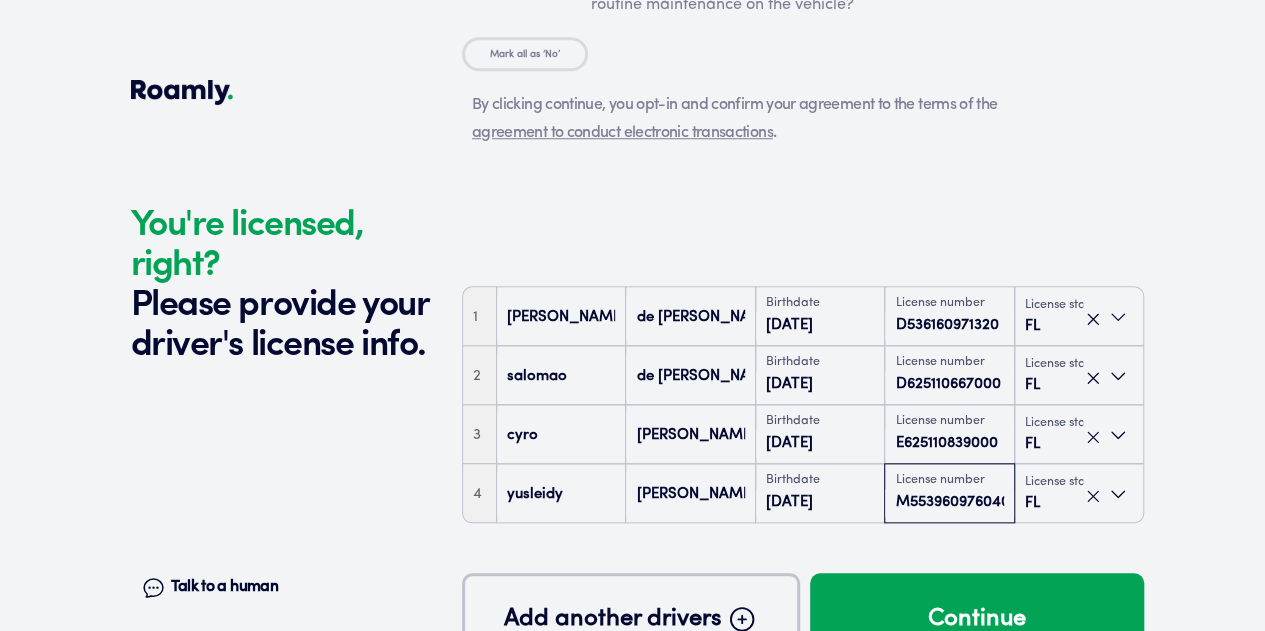 click on "M553960976040" at bounding box center [949, 503] 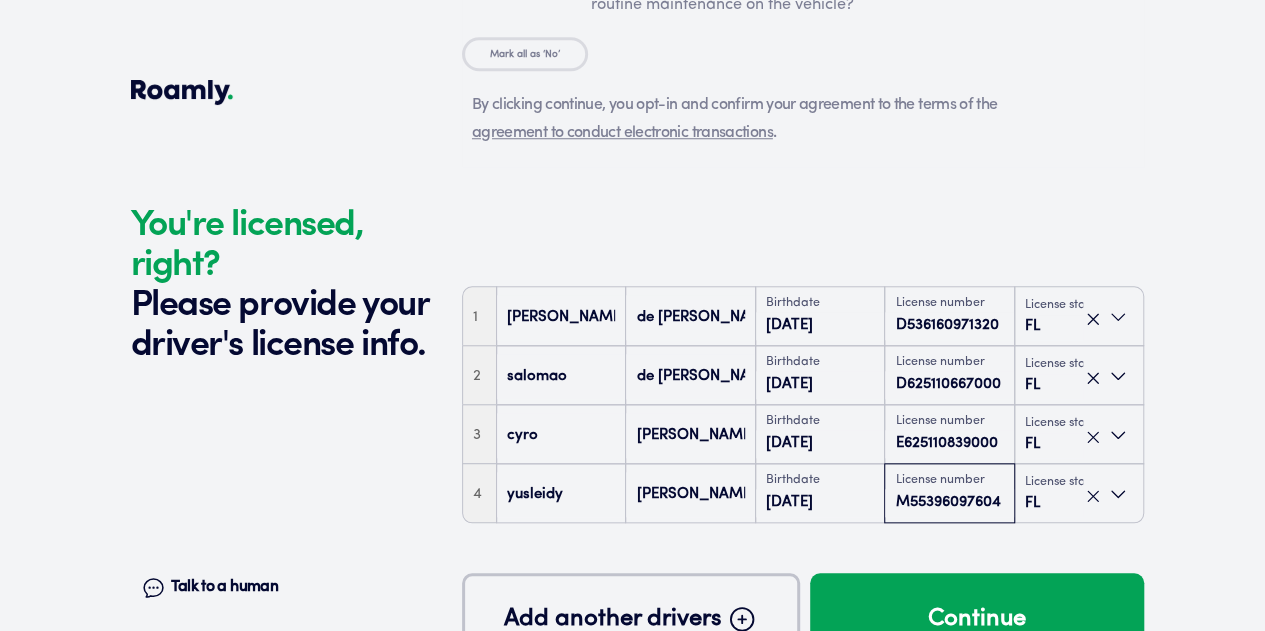 type on "M553960976040" 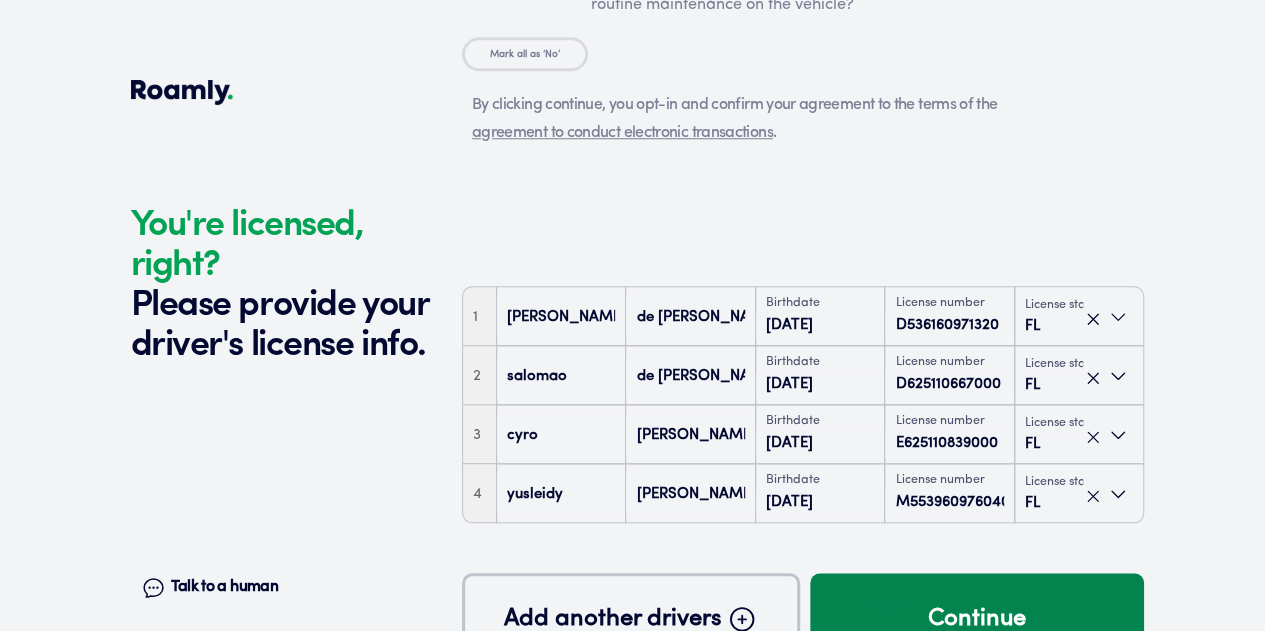 click on "Continue" at bounding box center (977, 619) 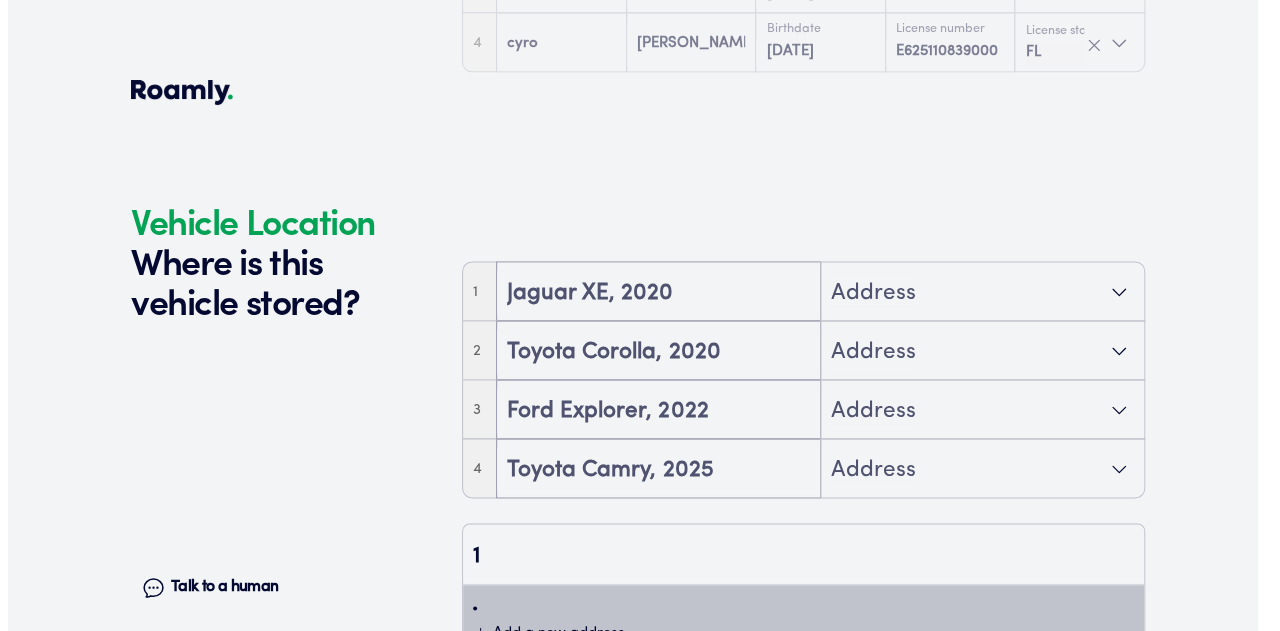 scroll, scrollTop: 5173, scrollLeft: 0, axis: vertical 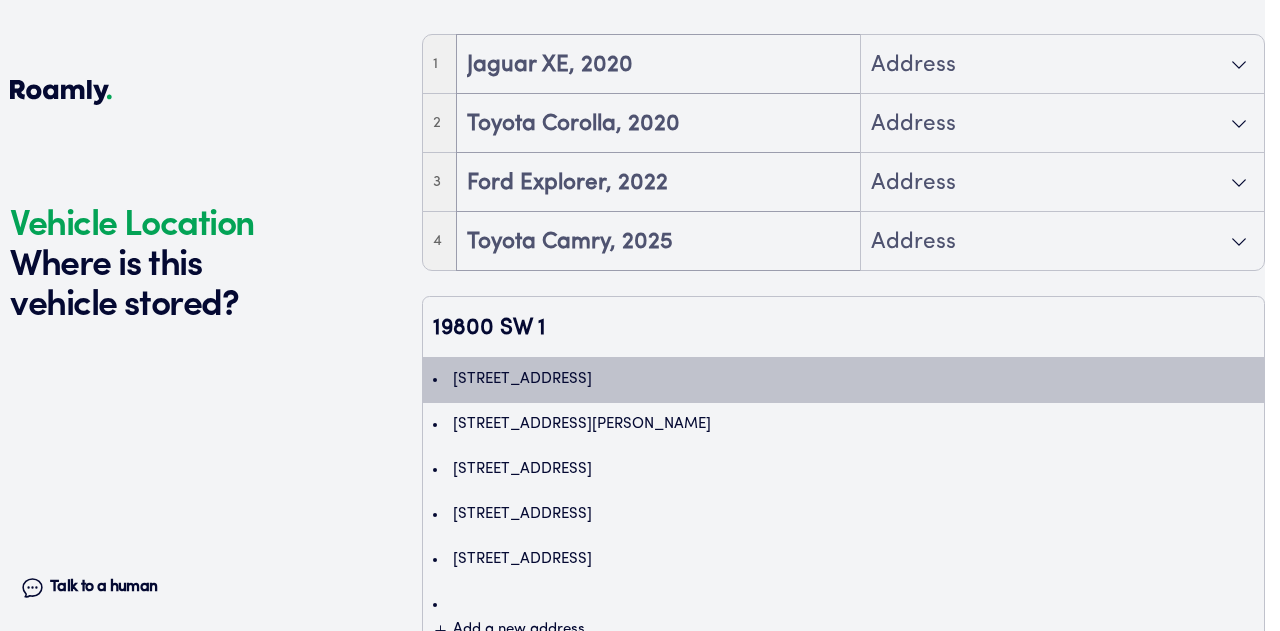 type on "19800 SW 18" 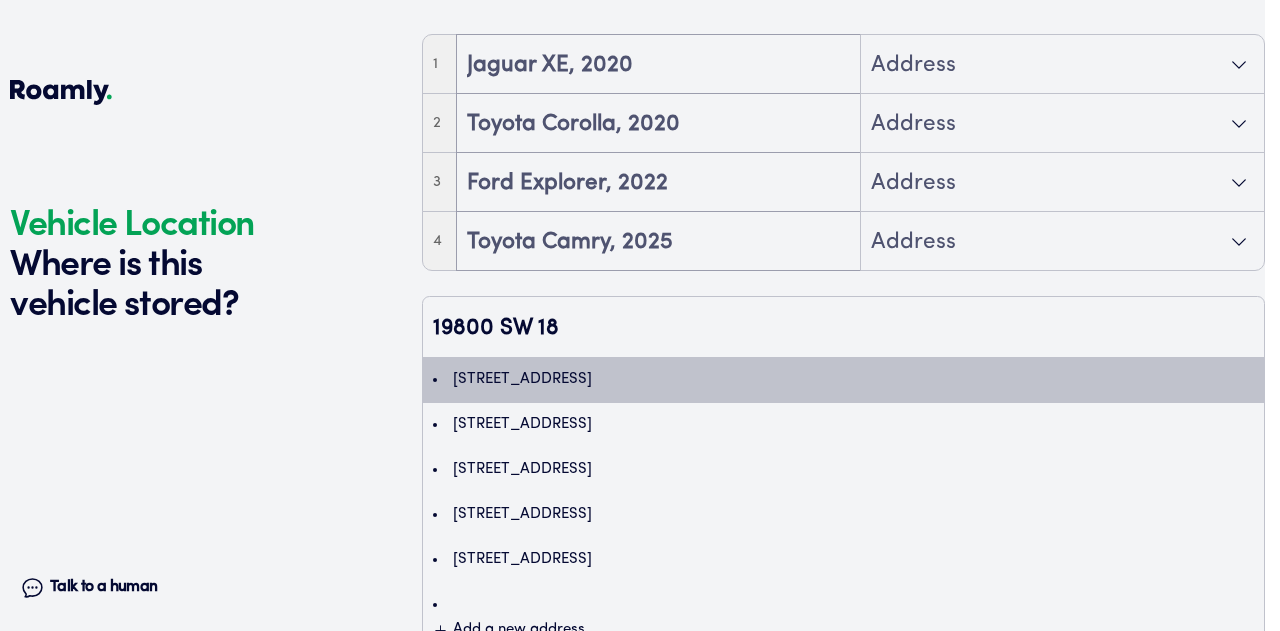 type 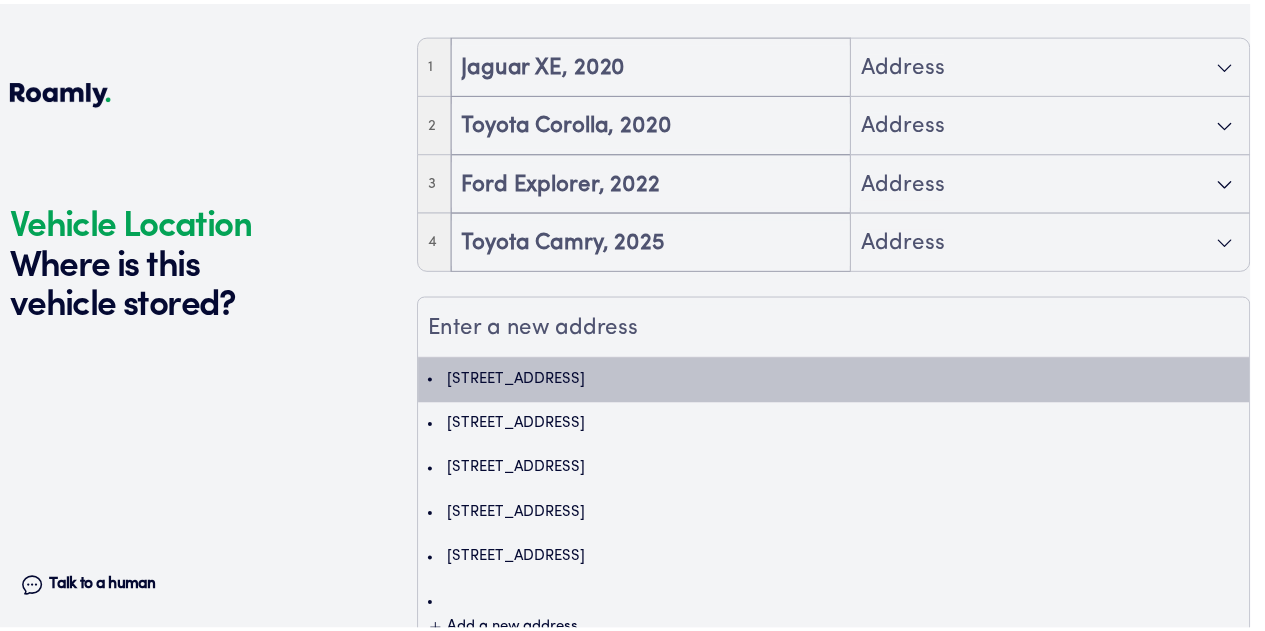 scroll, scrollTop: 5097, scrollLeft: 0, axis: vertical 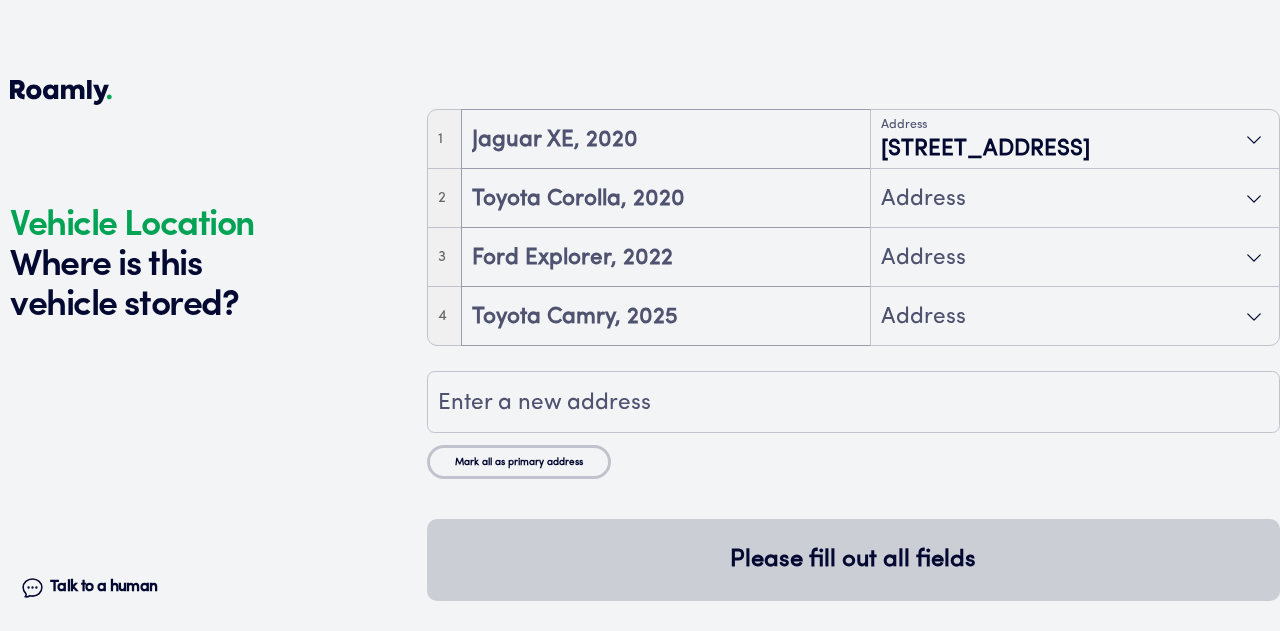 click on "Address" at bounding box center (923, 200) 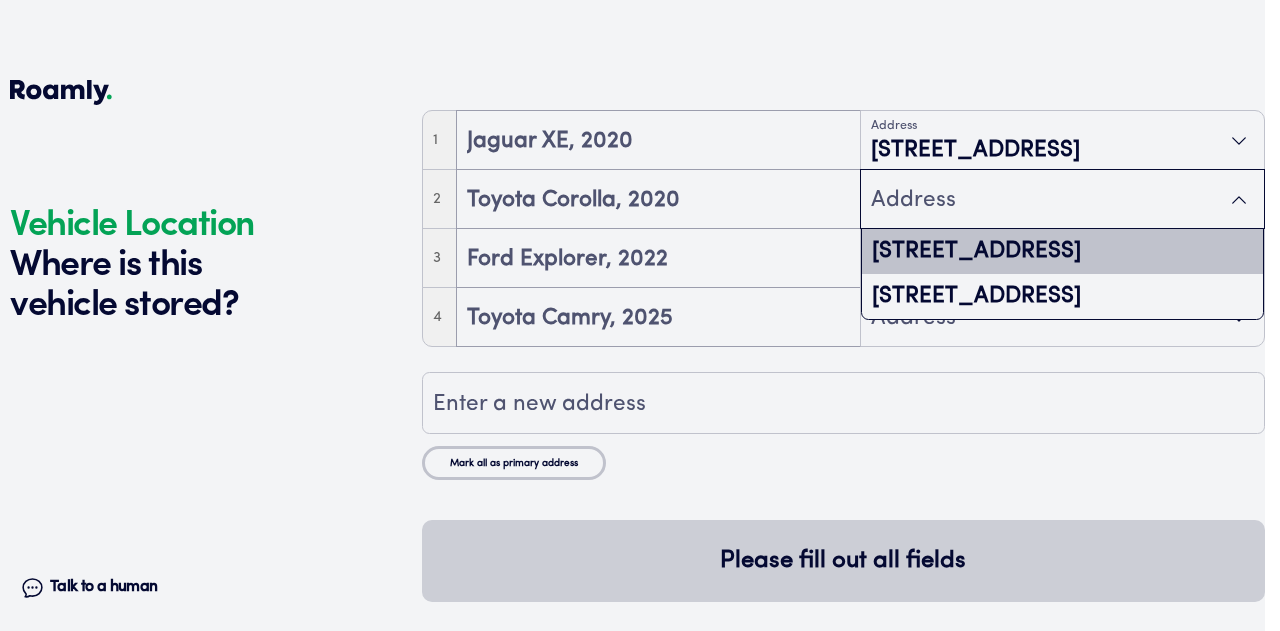 click on "[STREET_ADDRESS]" at bounding box center [1062, 251] 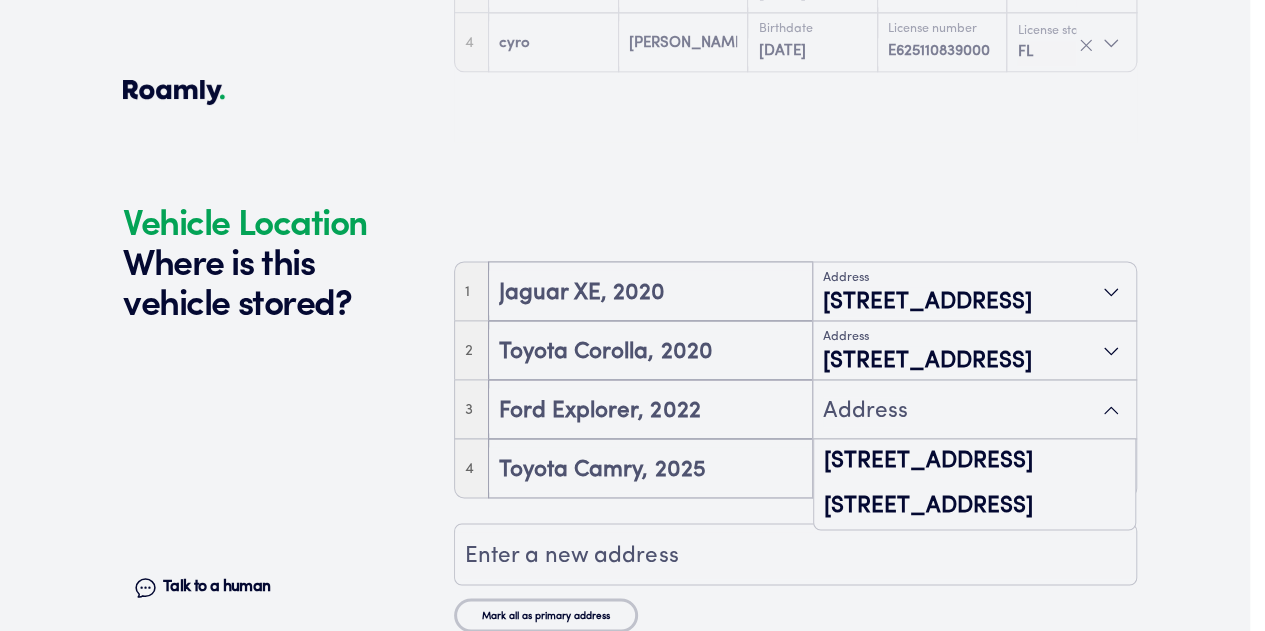 click on "Address" at bounding box center [974, 410] 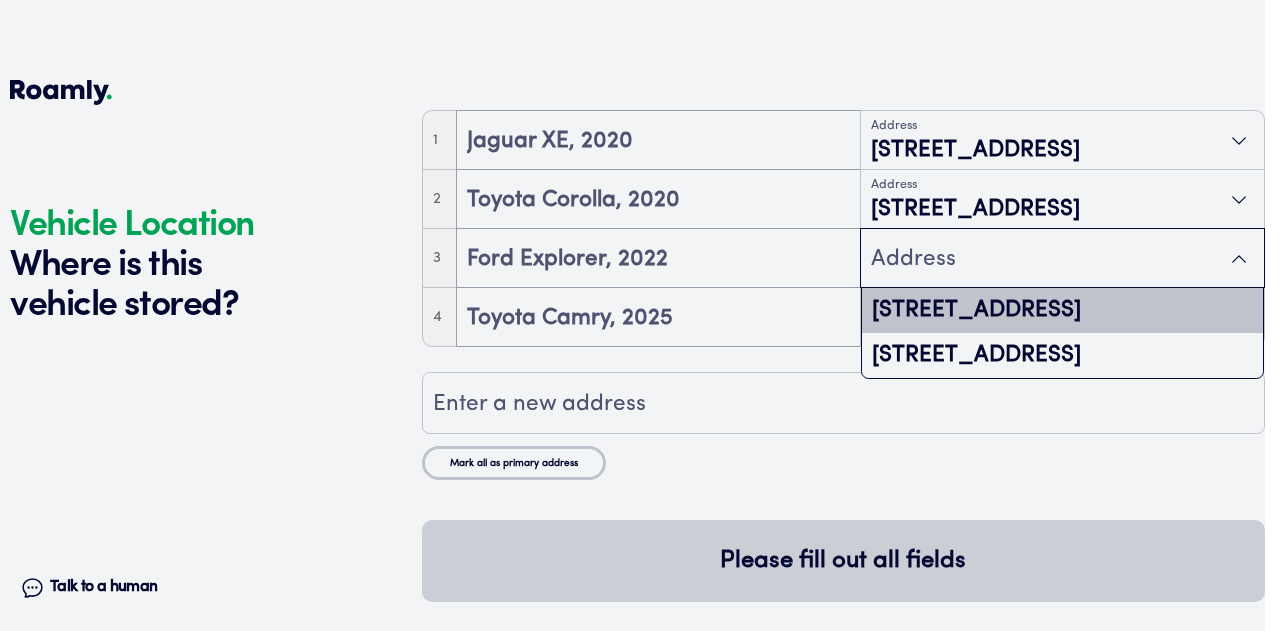 click on "[STREET_ADDRESS]" at bounding box center (1062, 310) 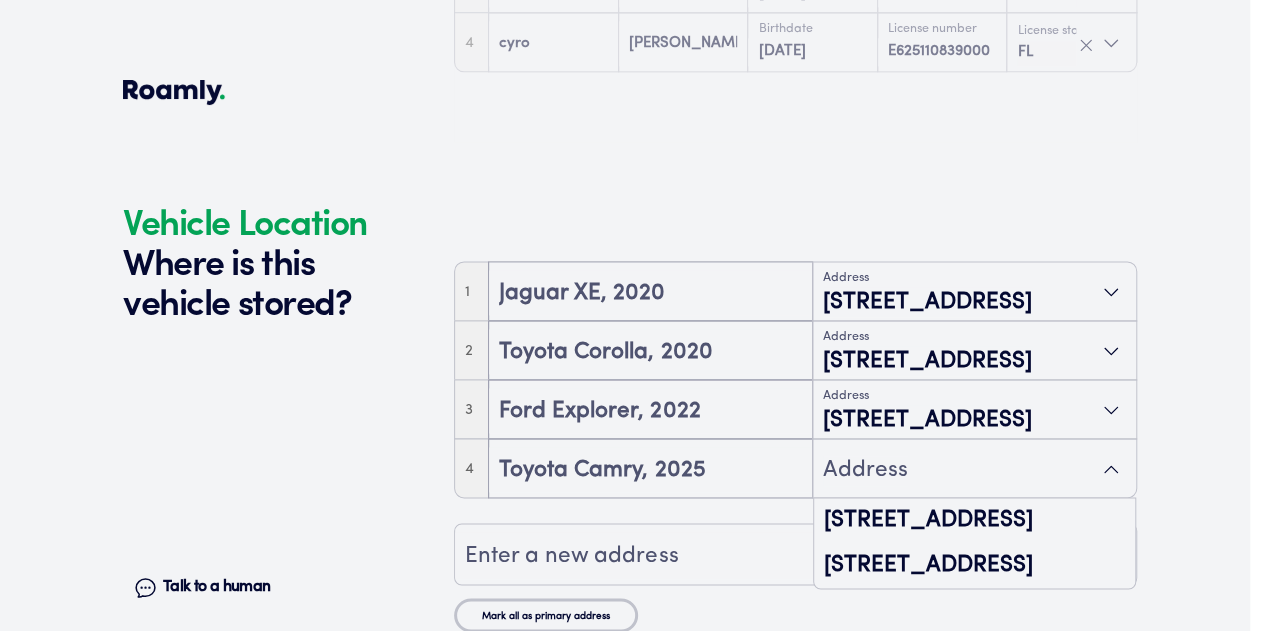 click on "Address" at bounding box center [865, 471] 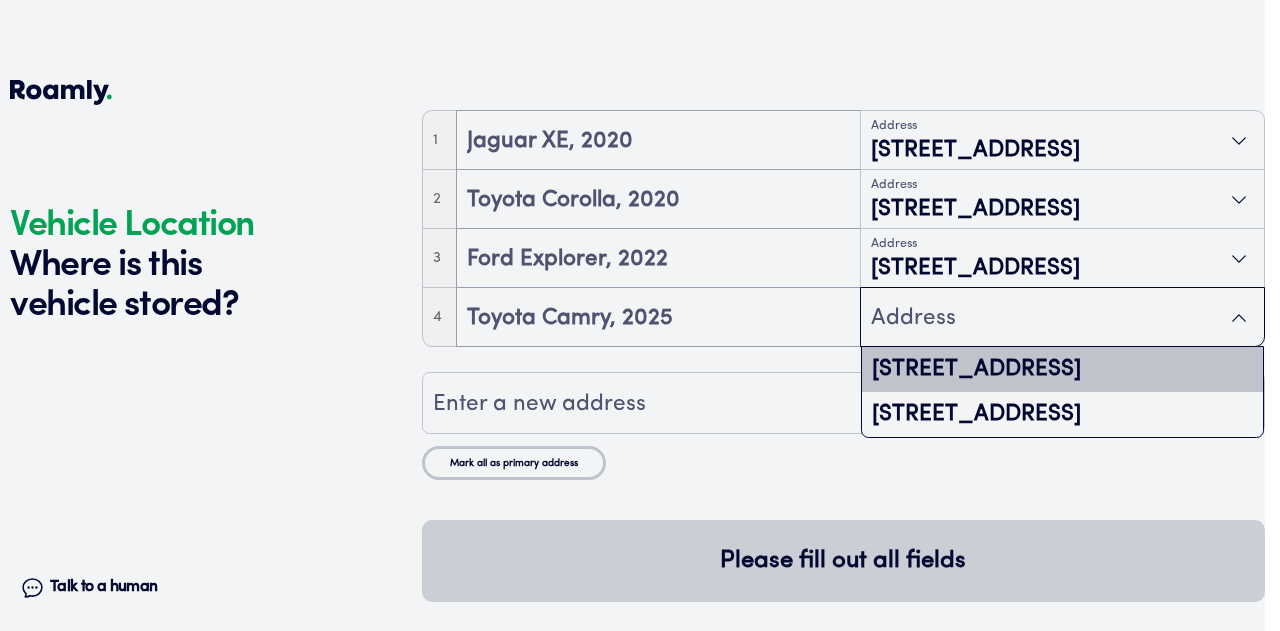 click on "[STREET_ADDRESS]" at bounding box center (1062, 369) 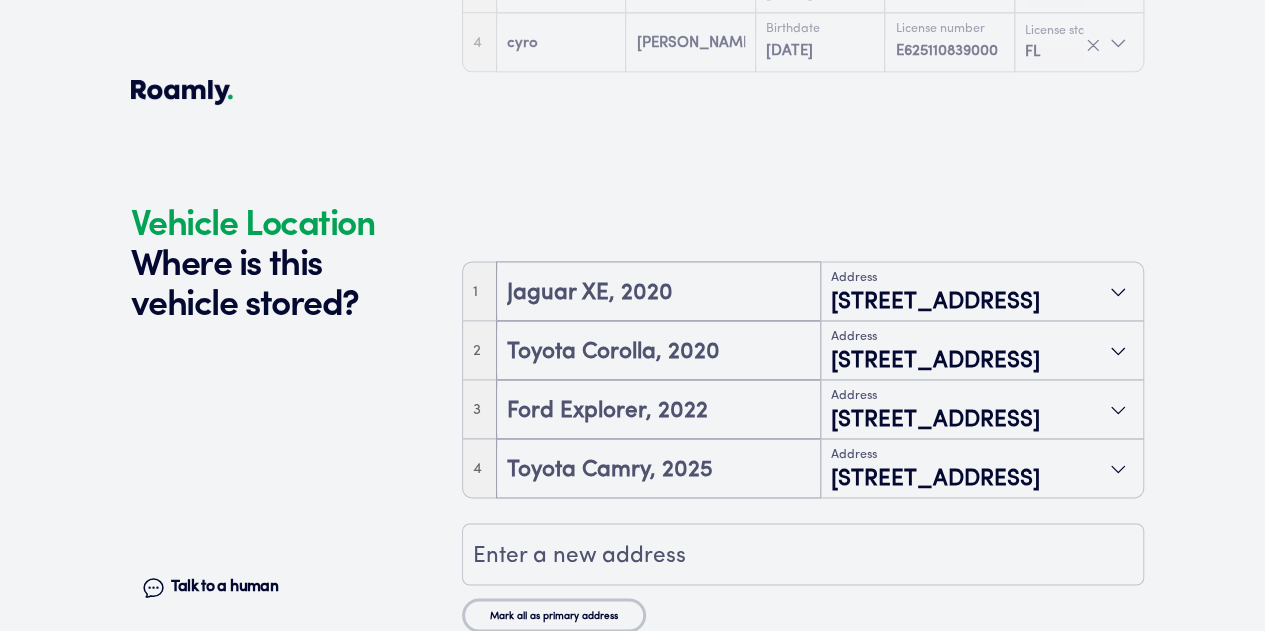 click on "Continue" at bounding box center (803, 713) 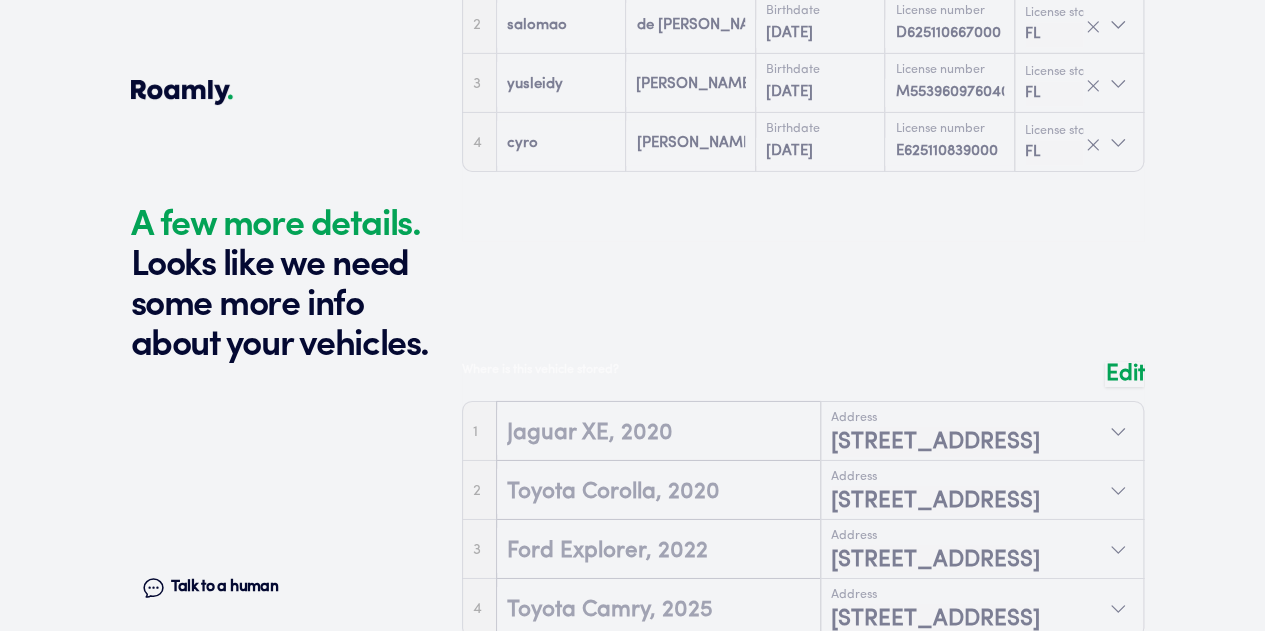 scroll, scrollTop: 5740, scrollLeft: 0, axis: vertical 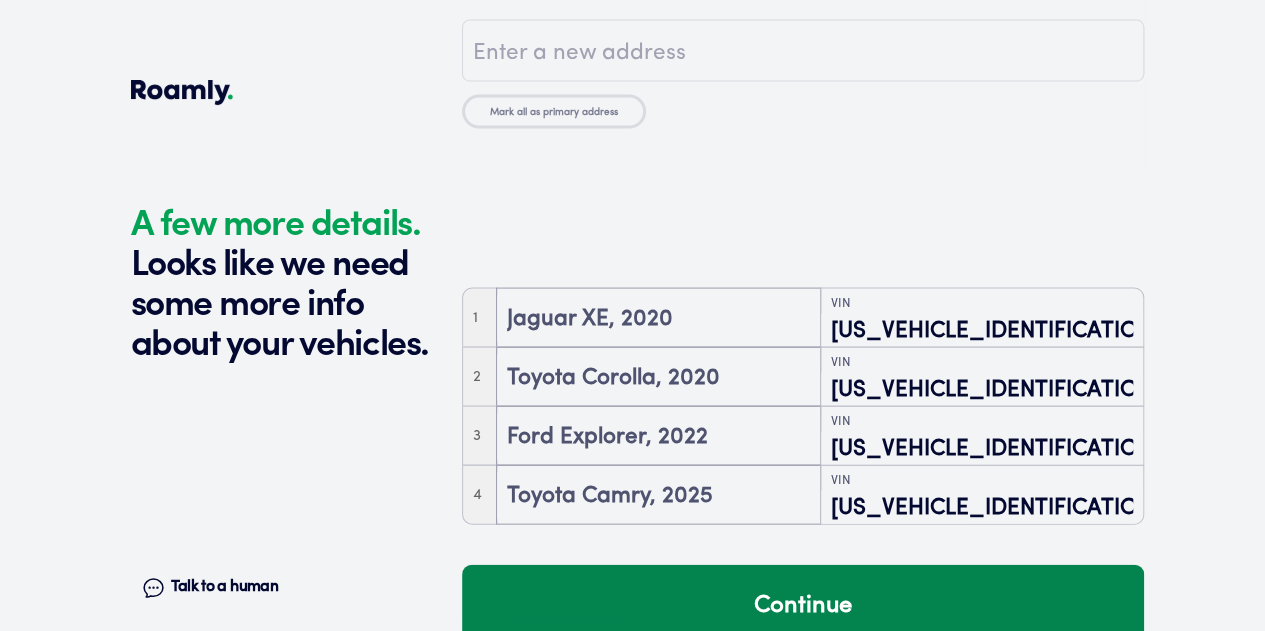 click on "Continue" at bounding box center [803, 606] 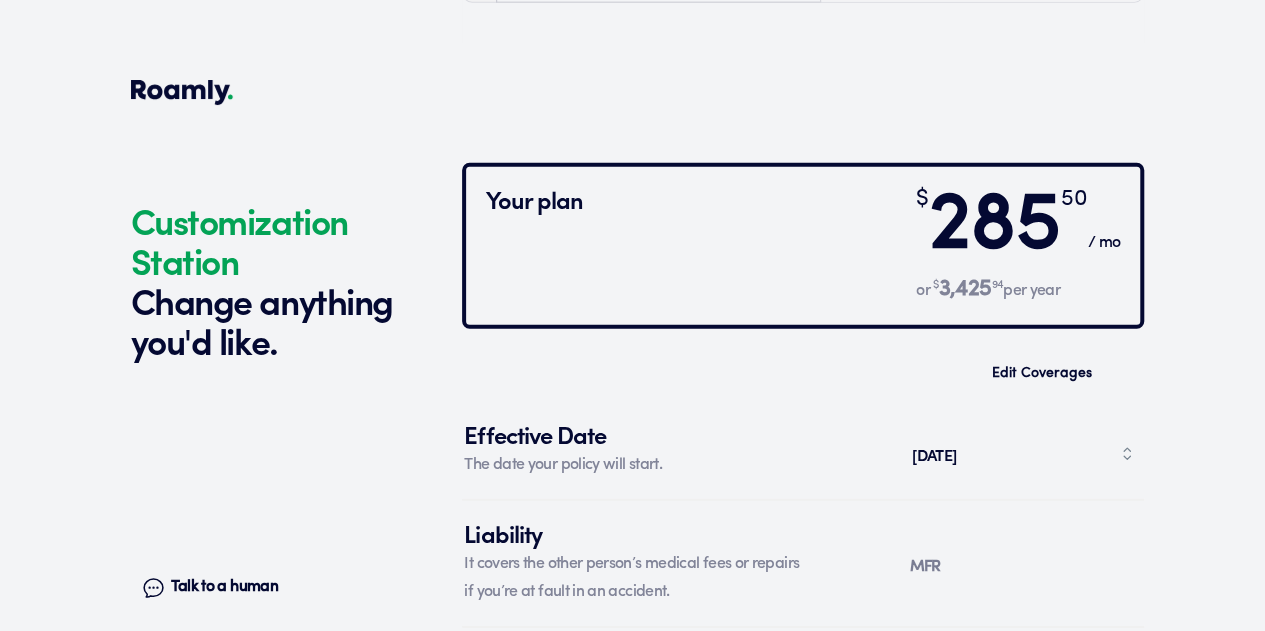 scroll, scrollTop: 6294, scrollLeft: 0, axis: vertical 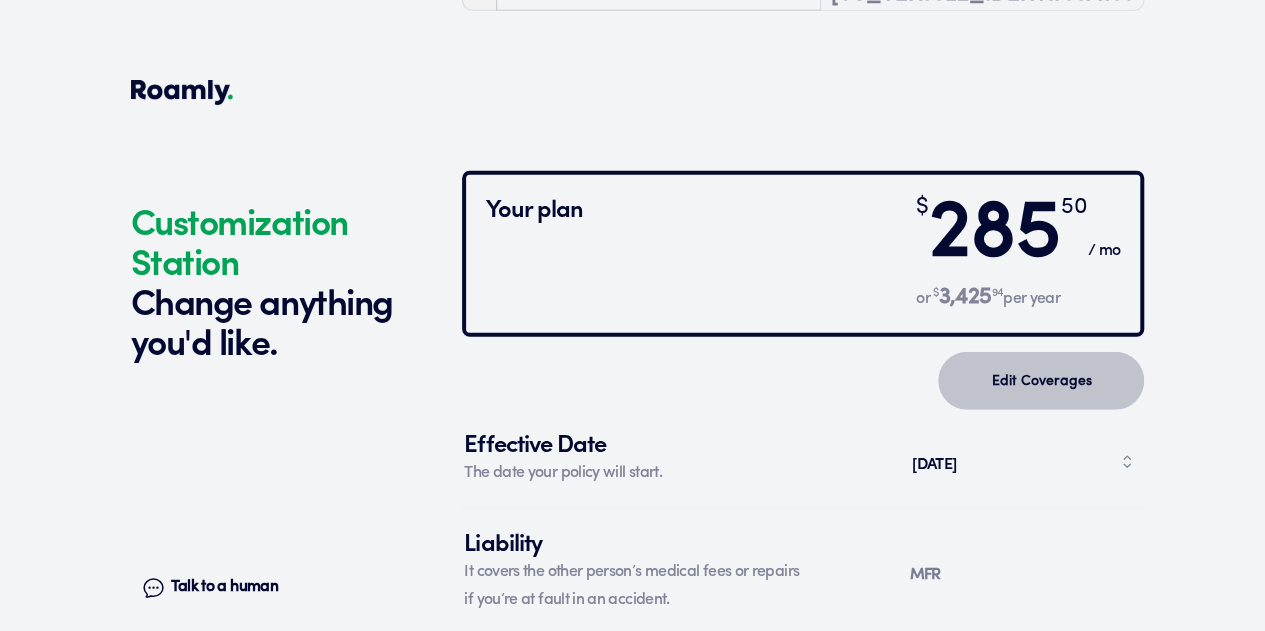 click on "Edit Coverages" at bounding box center (1041, 381) 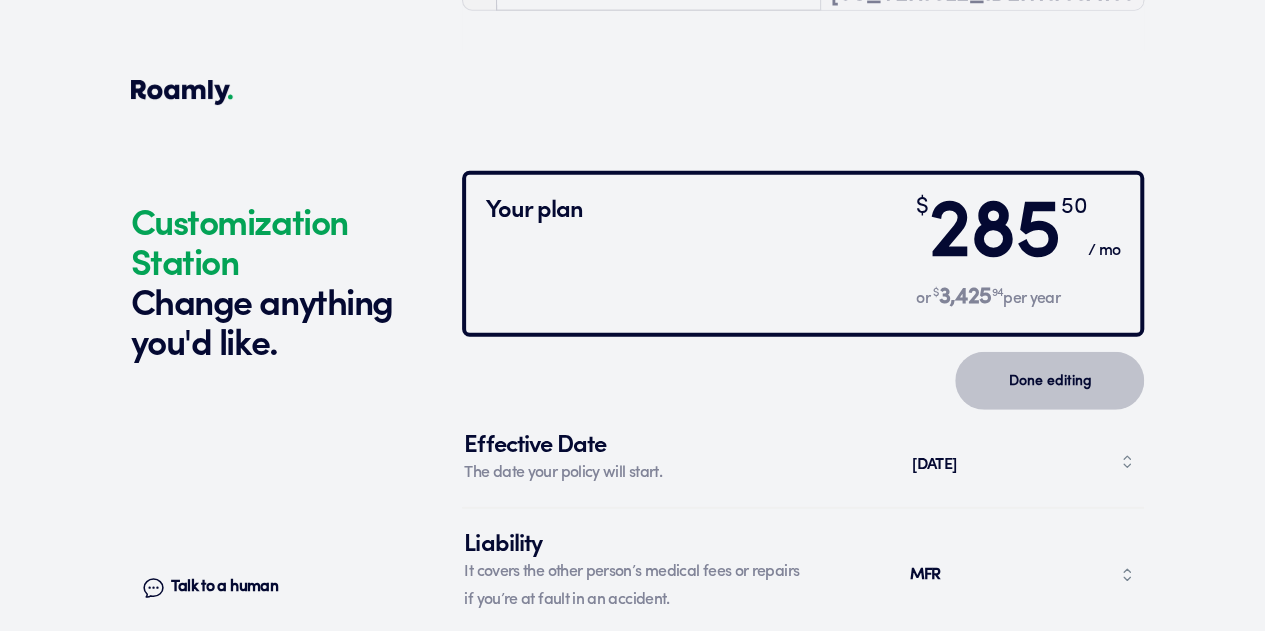 click on "Done editing" at bounding box center [1049, 381] 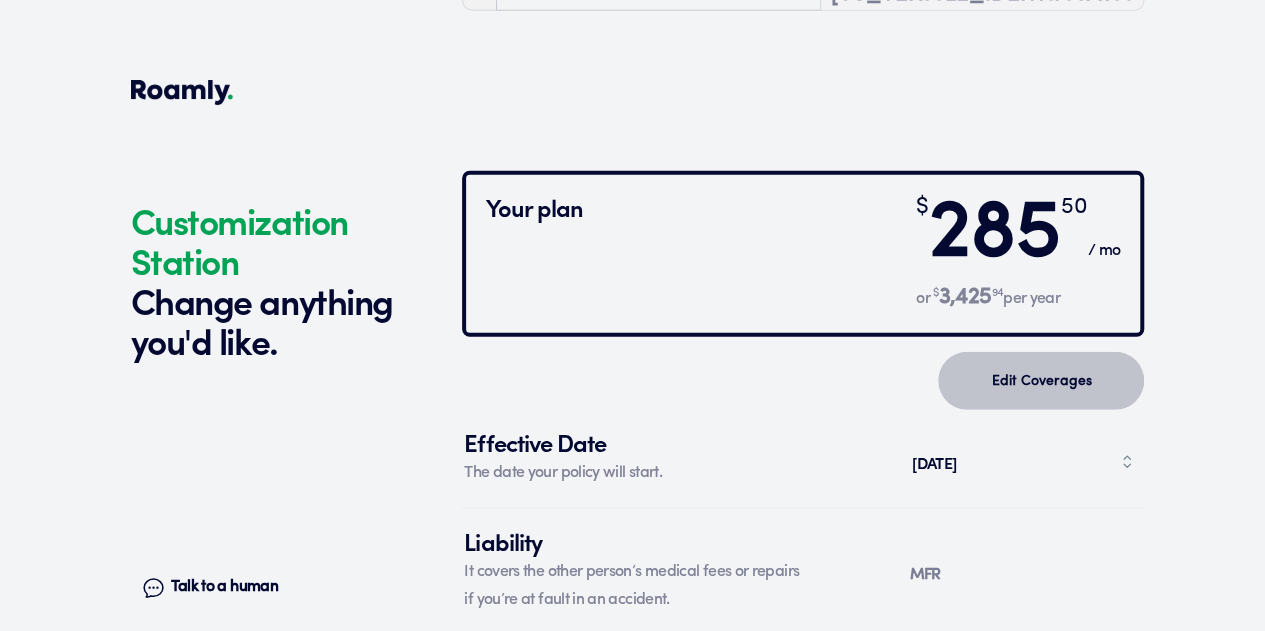 click on "Edit Coverages" at bounding box center [1041, 381] 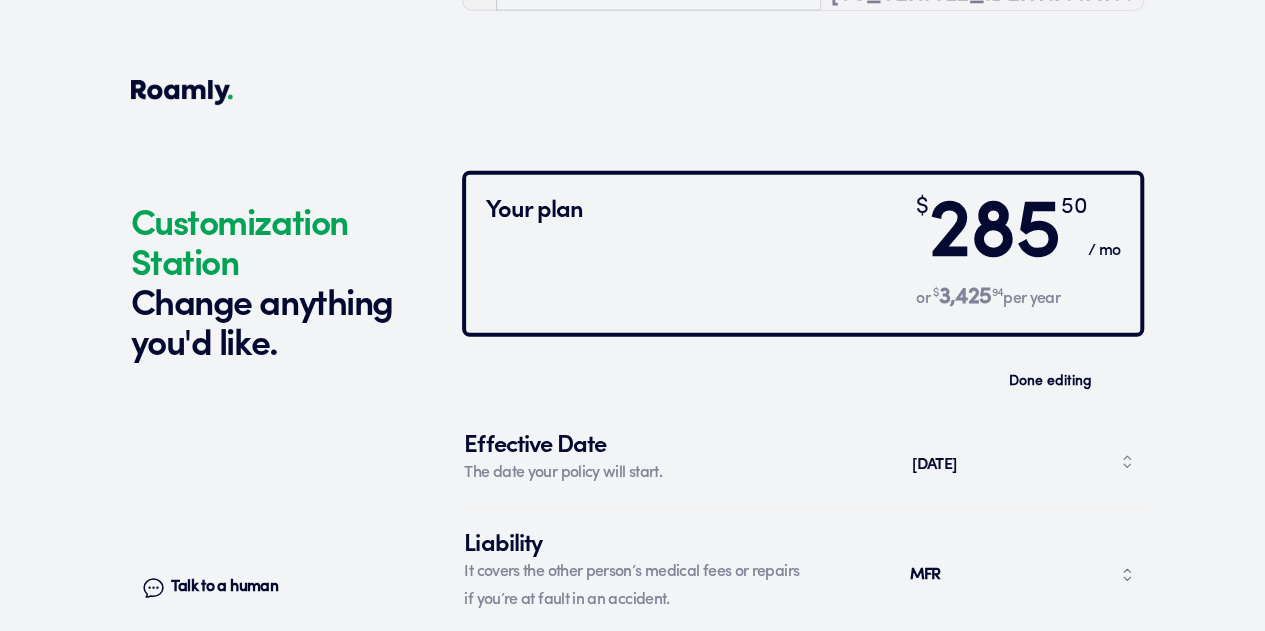 click on "MFR" at bounding box center [1022, 575] 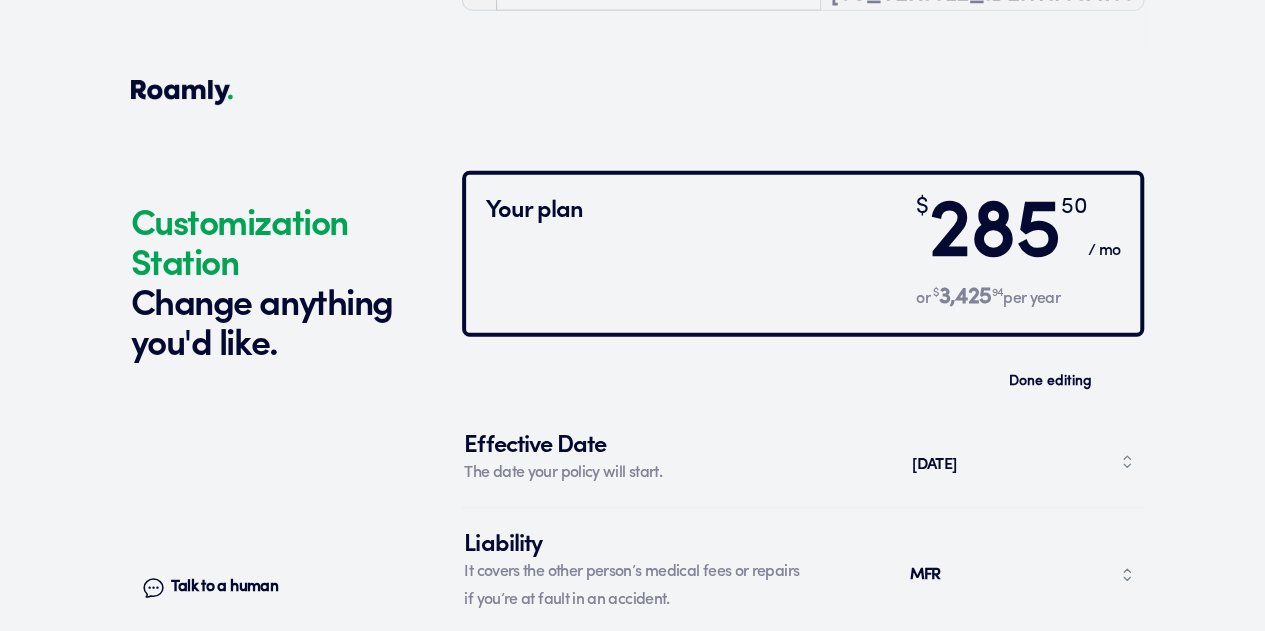 click on "MFR" at bounding box center [1022, 575] 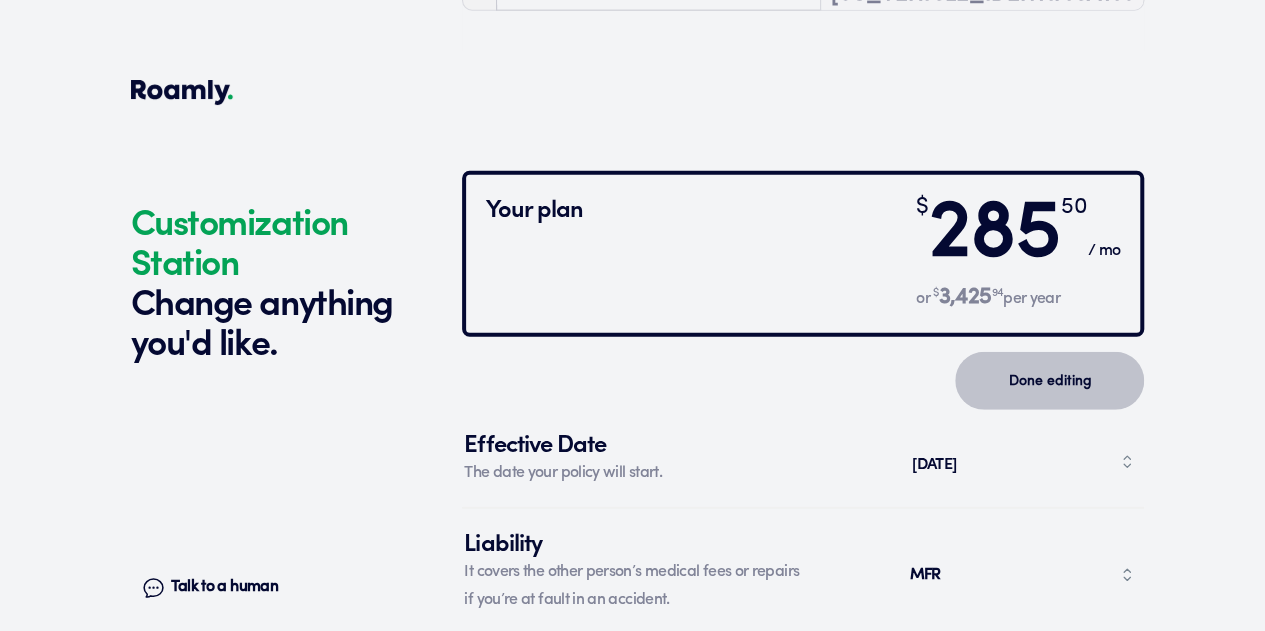 click on "Done editing" at bounding box center [1049, 381] 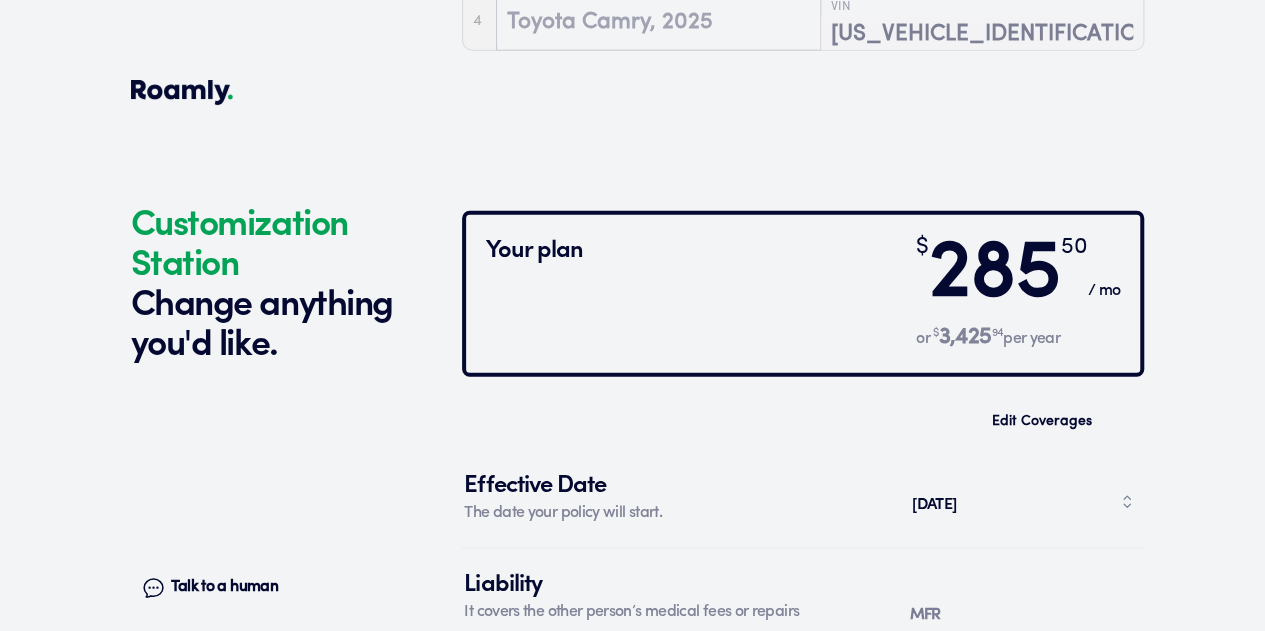 scroll, scrollTop: 6256, scrollLeft: 0, axis: vertical 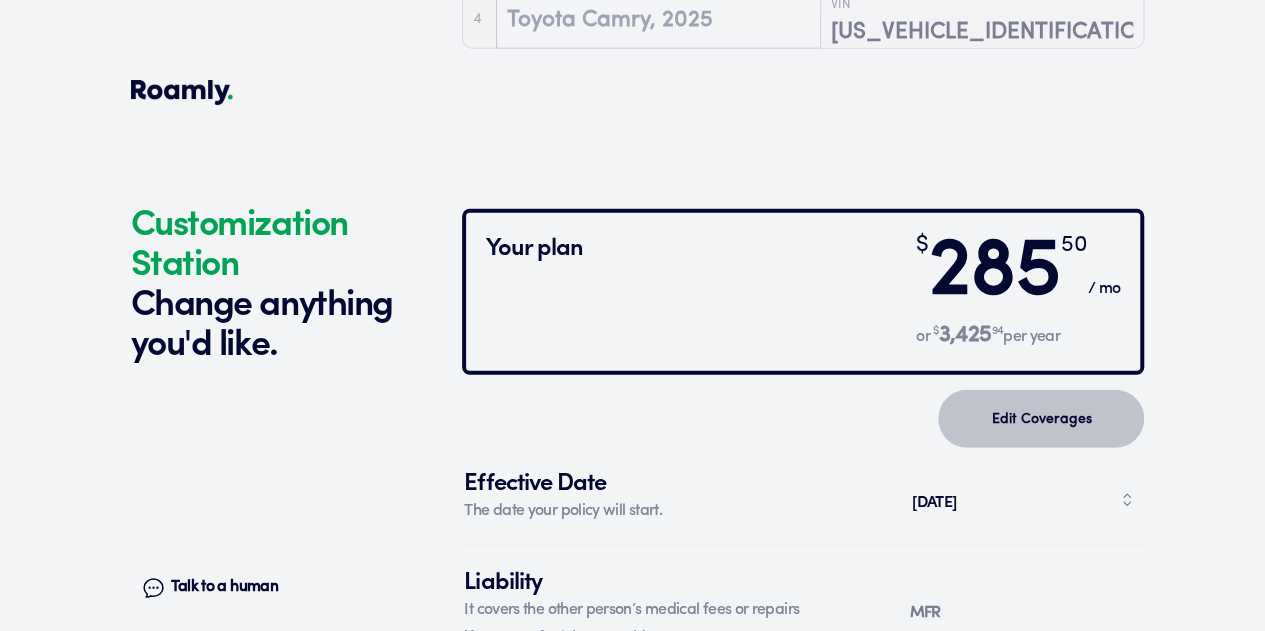 click on "Edit Coverages" at bounding box center (1041, 419) 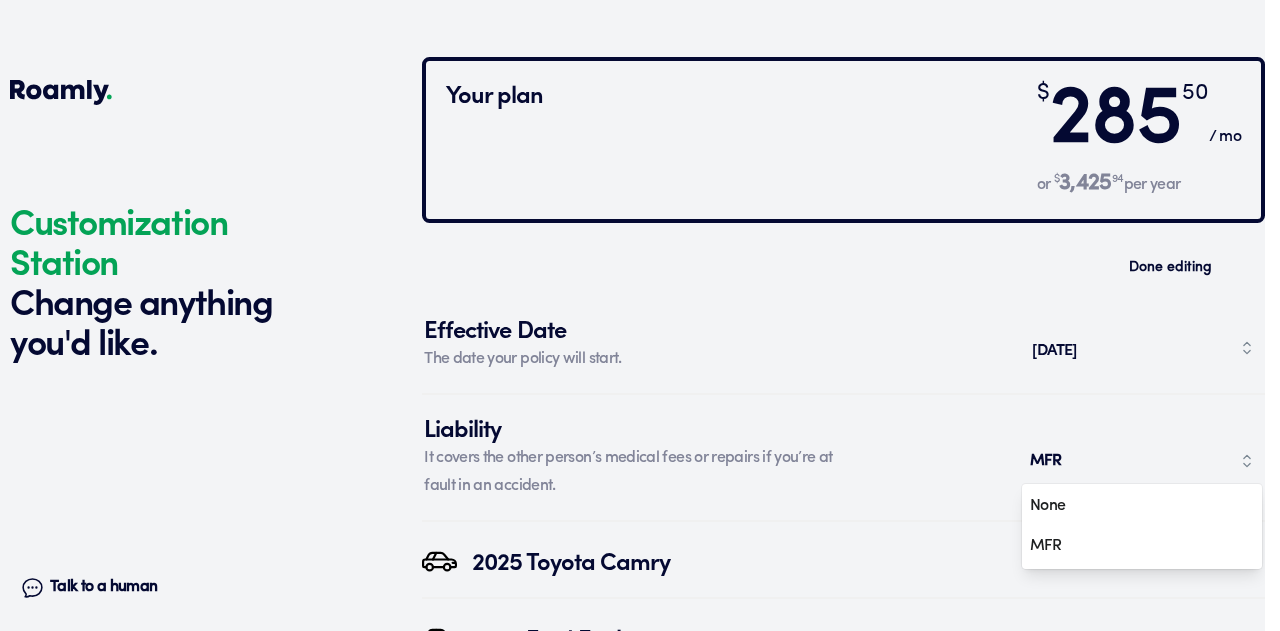 click on "MFR" at bounding box center [1142, 461] 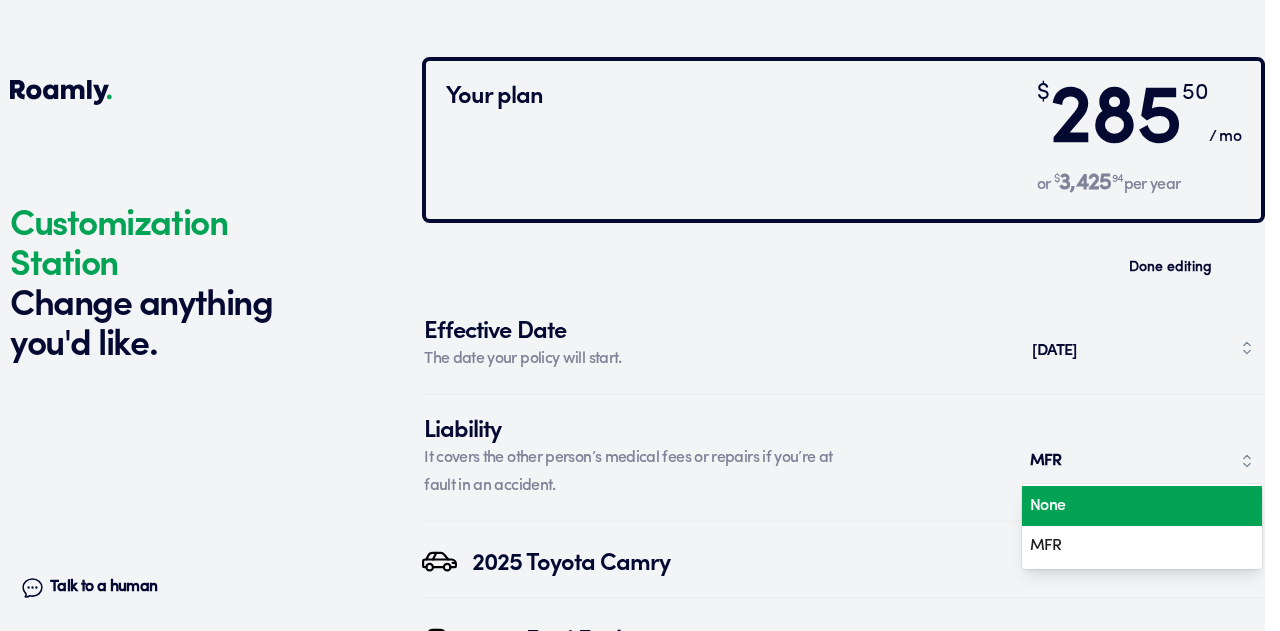 click on "None" at bounding box center [1135, 506] 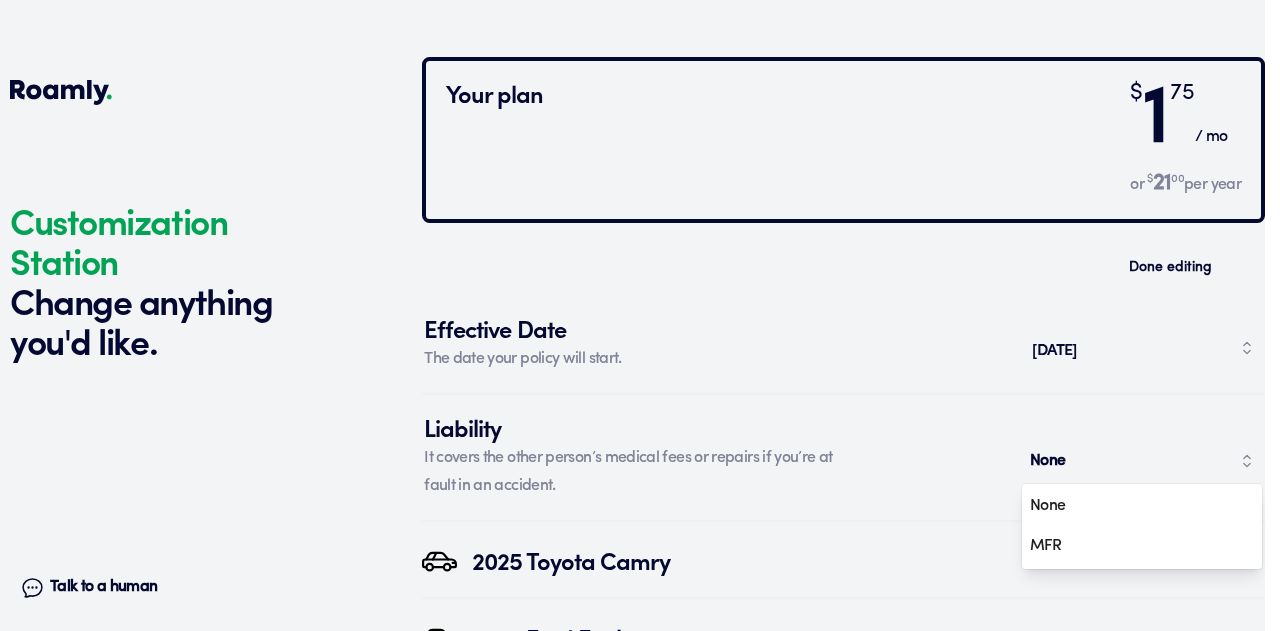click on "None" at bounding box center (1142, 461) 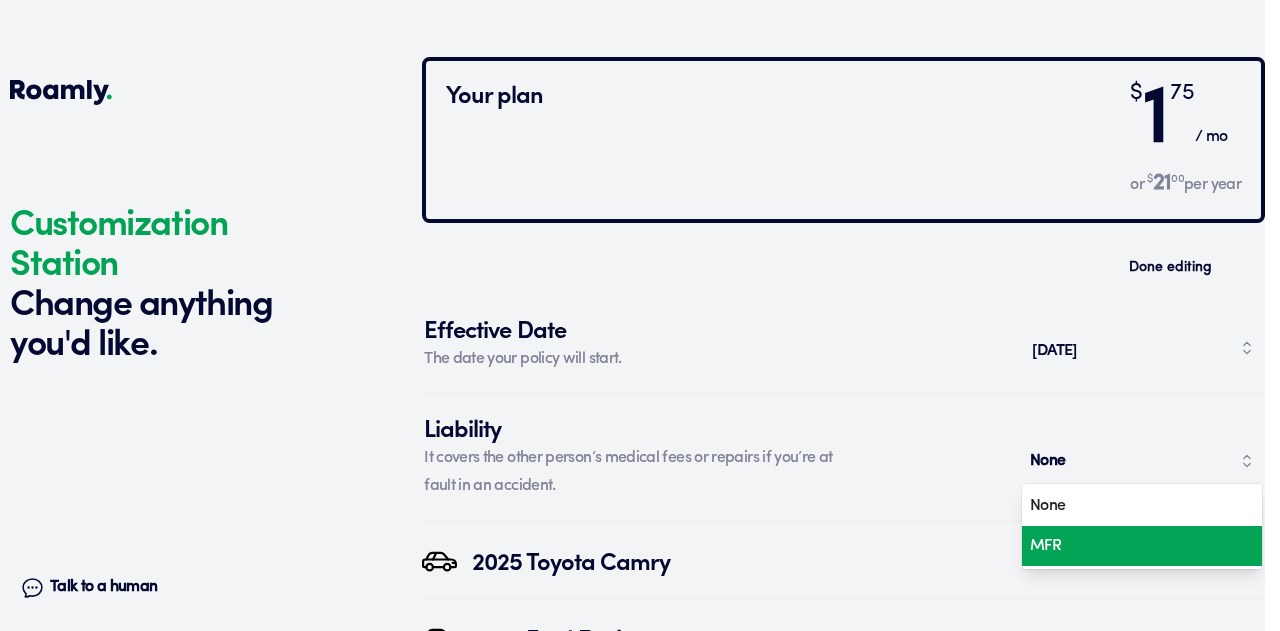 click on "MFR" at bounding box center (1135, 546) 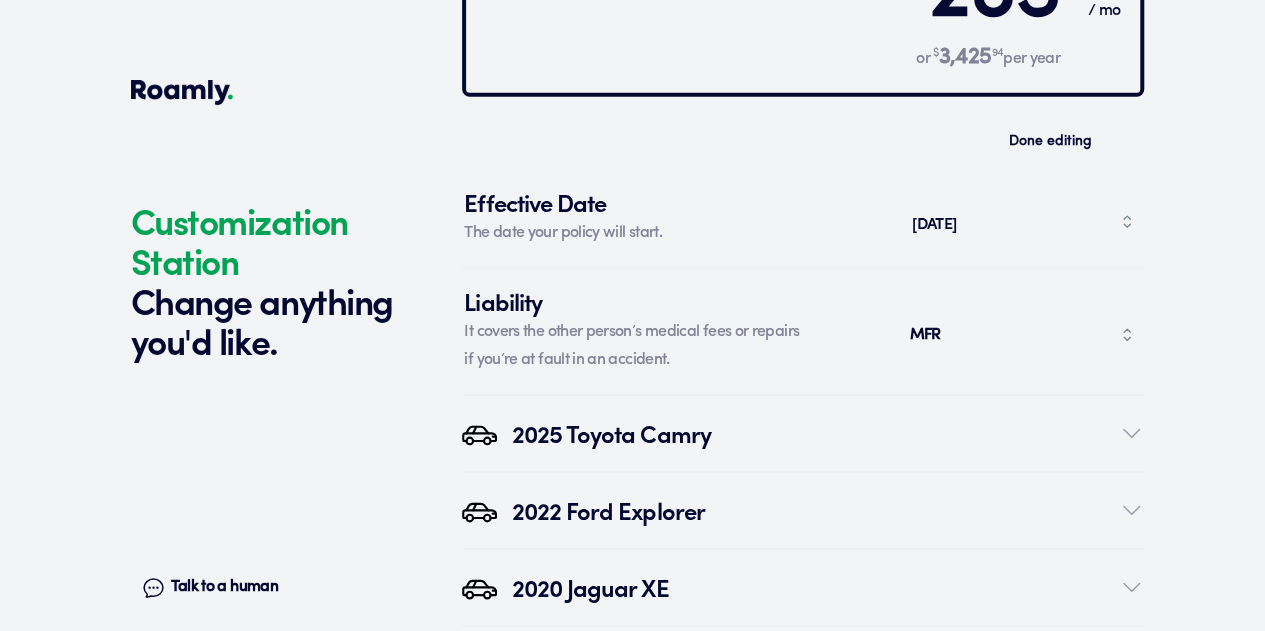 scroll, scrollTop: 6536, scrollLeft: 0, axis: vertical 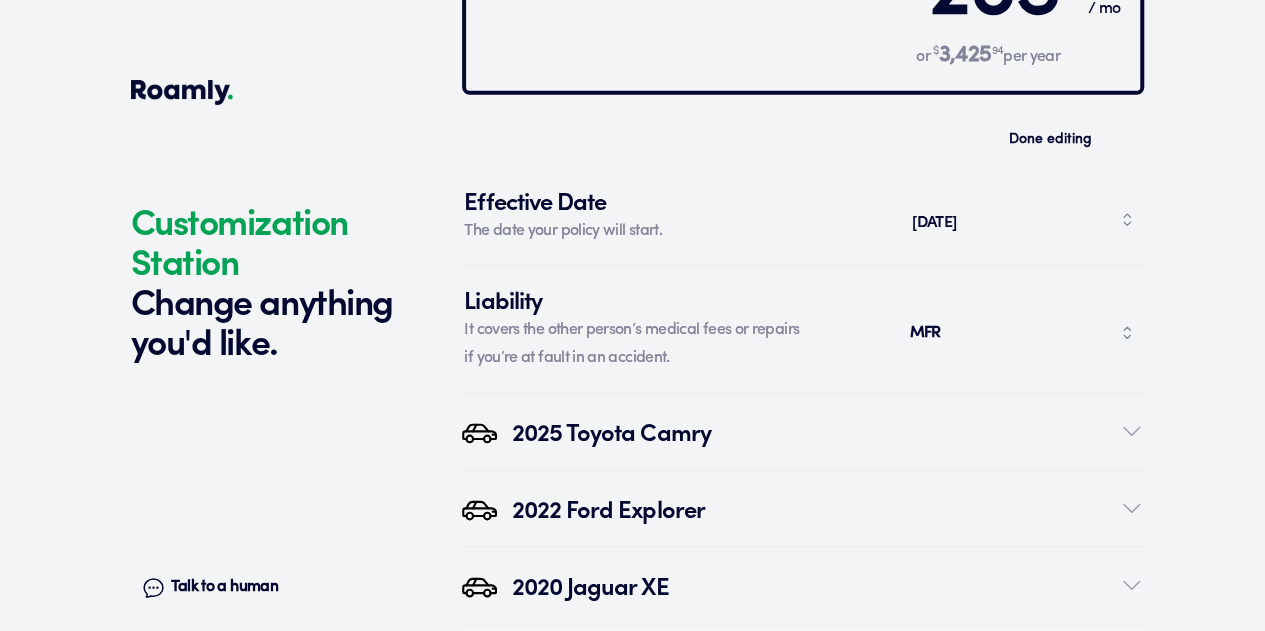 click 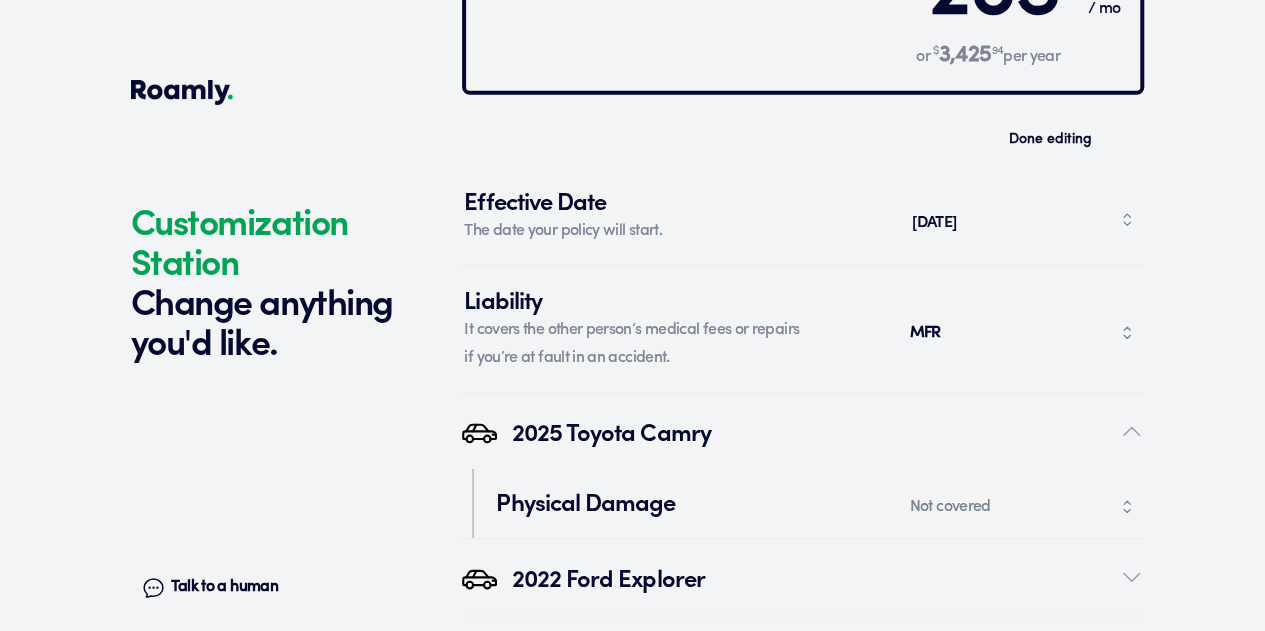 click on "Not covered" at bounding box center [1022, 507] 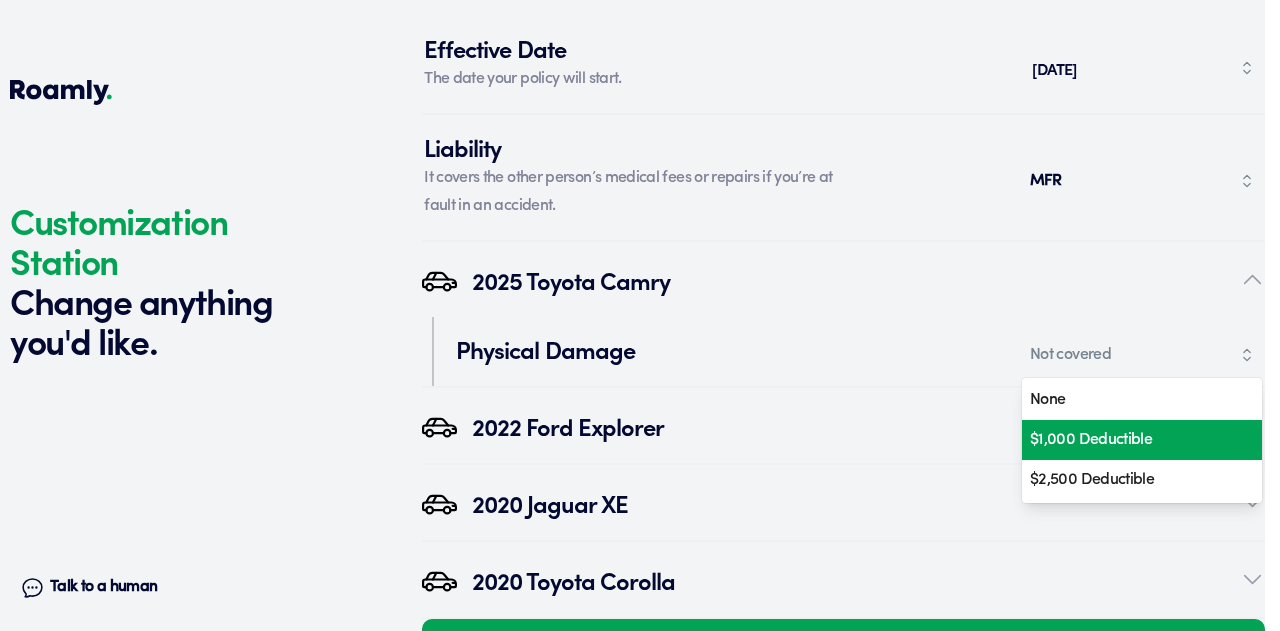 click on "$1,000 Deductible" at bounding box center [1135, 440] 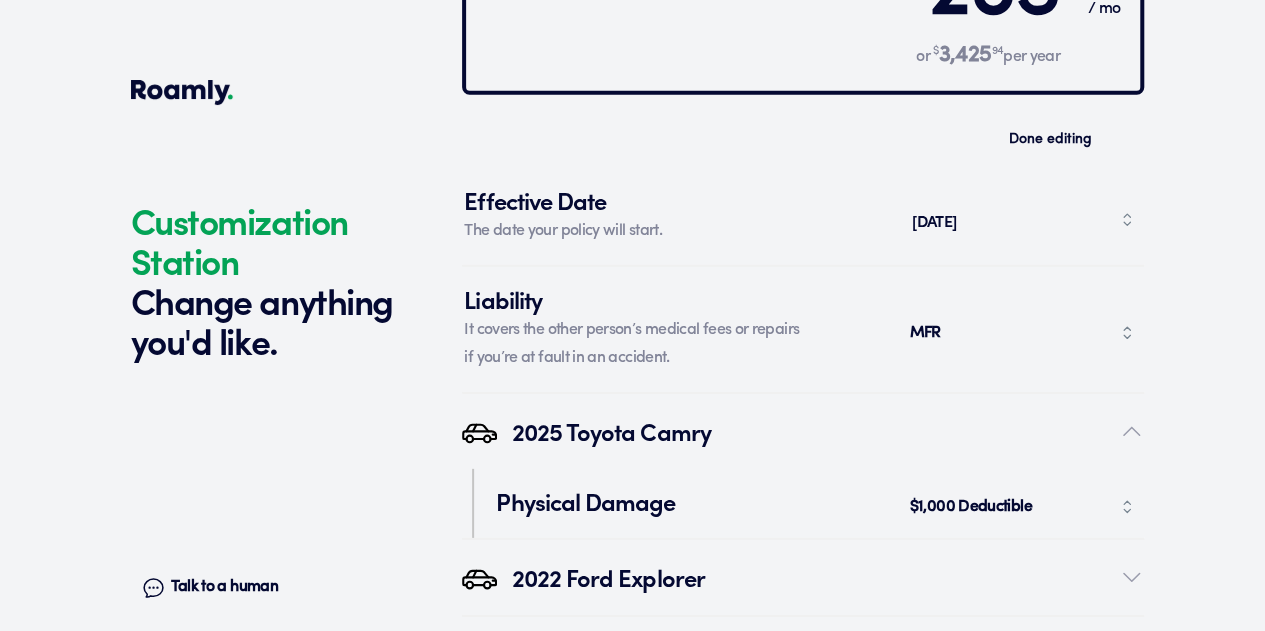 click 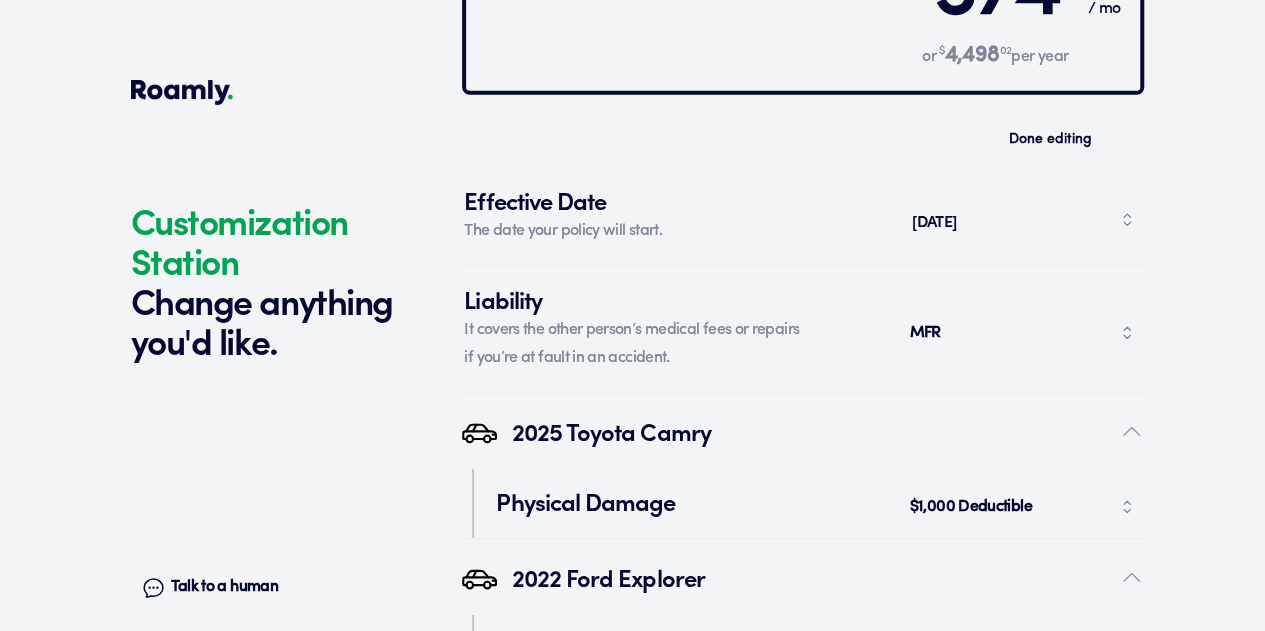 click on "Not covered" at bounding box center [1022, 653] 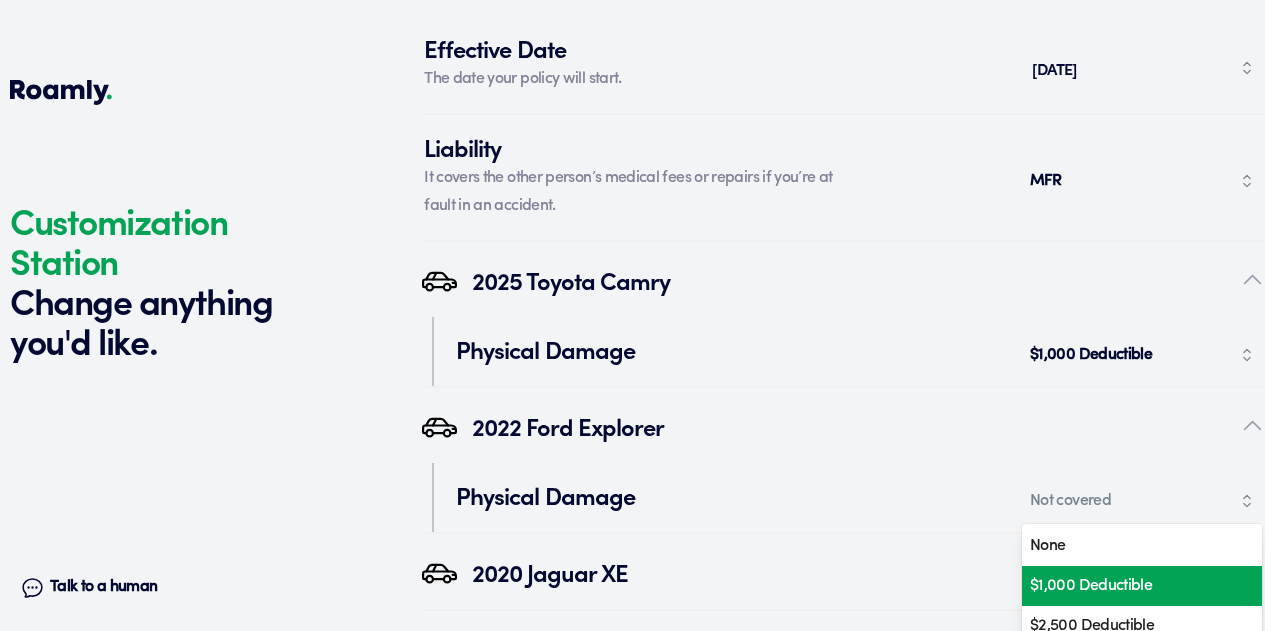 click on "$1,000 Deductible" at bounding box center [1135, 586] 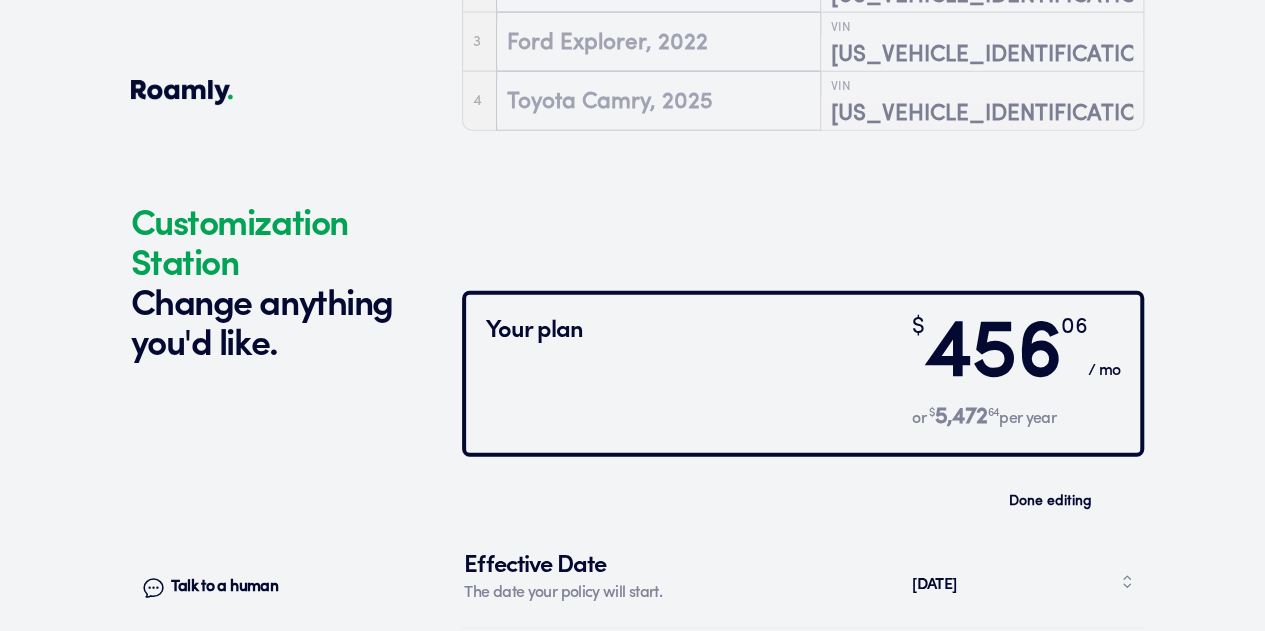 scroll, scrollTop: 6704, scrollLeft: 0, axis: vertical 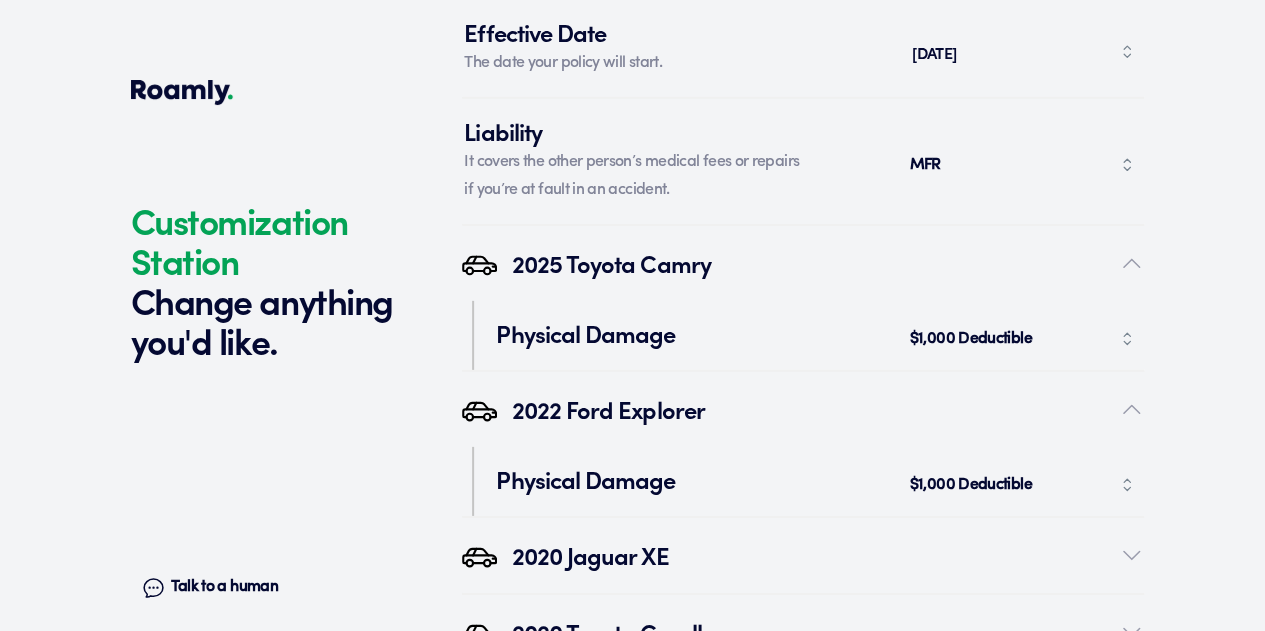 click on "2020 Jaguar XE" at bounding box center (816, 555) 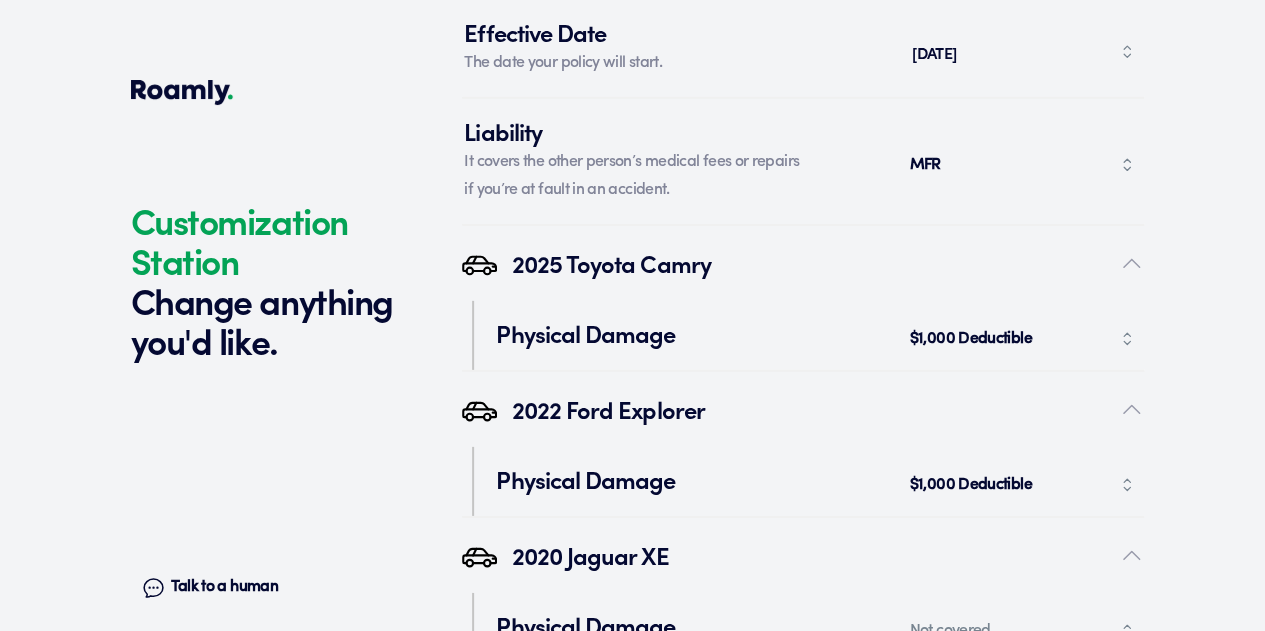 click on "Not covered" at bounding box center [1022, 631] 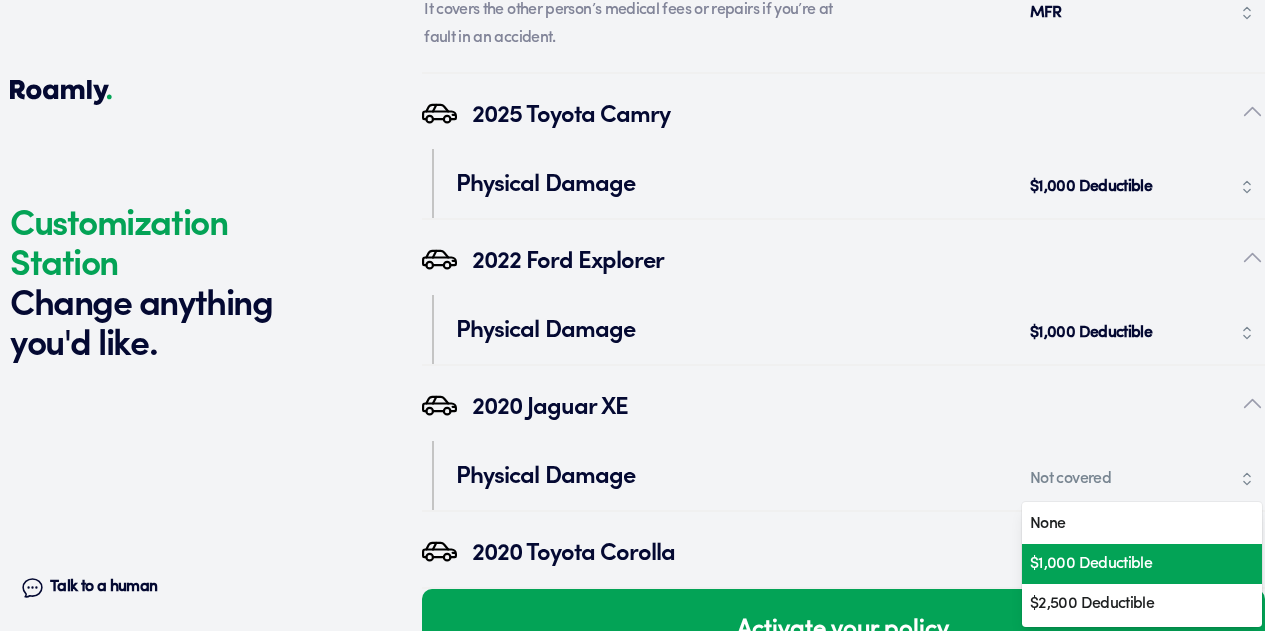 click on "$1,000 Deductible" at bounding box center (1135, 564) 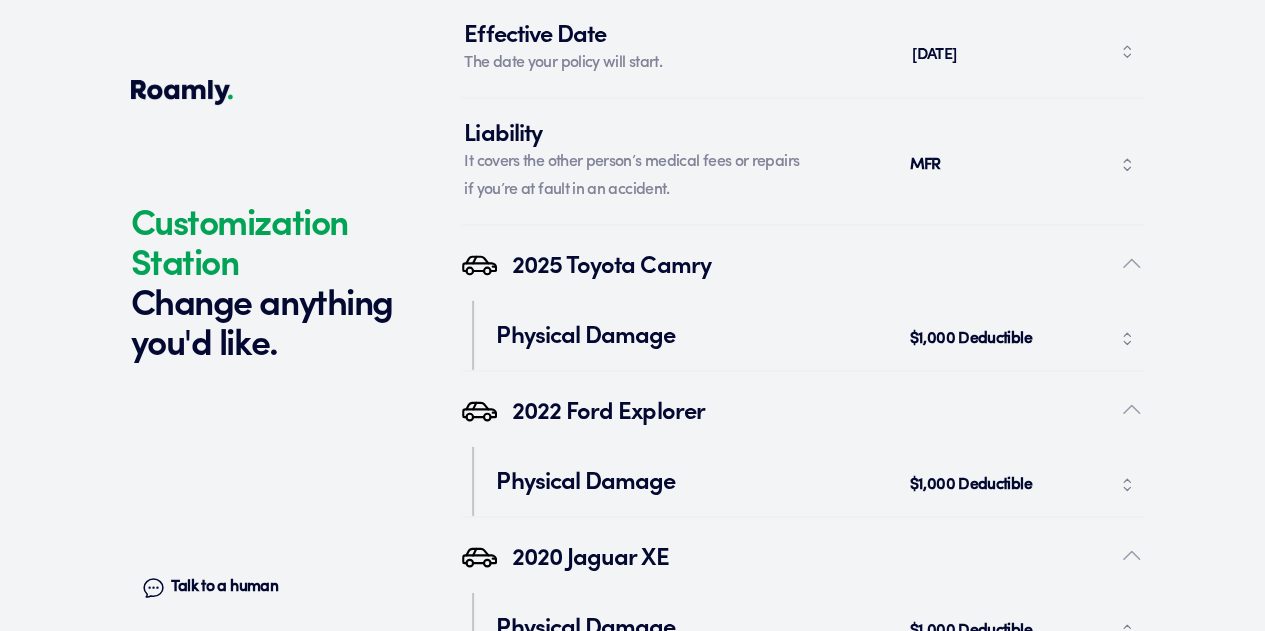 click on "2020 Toyota Corolla" at bounding box center (803, 701) 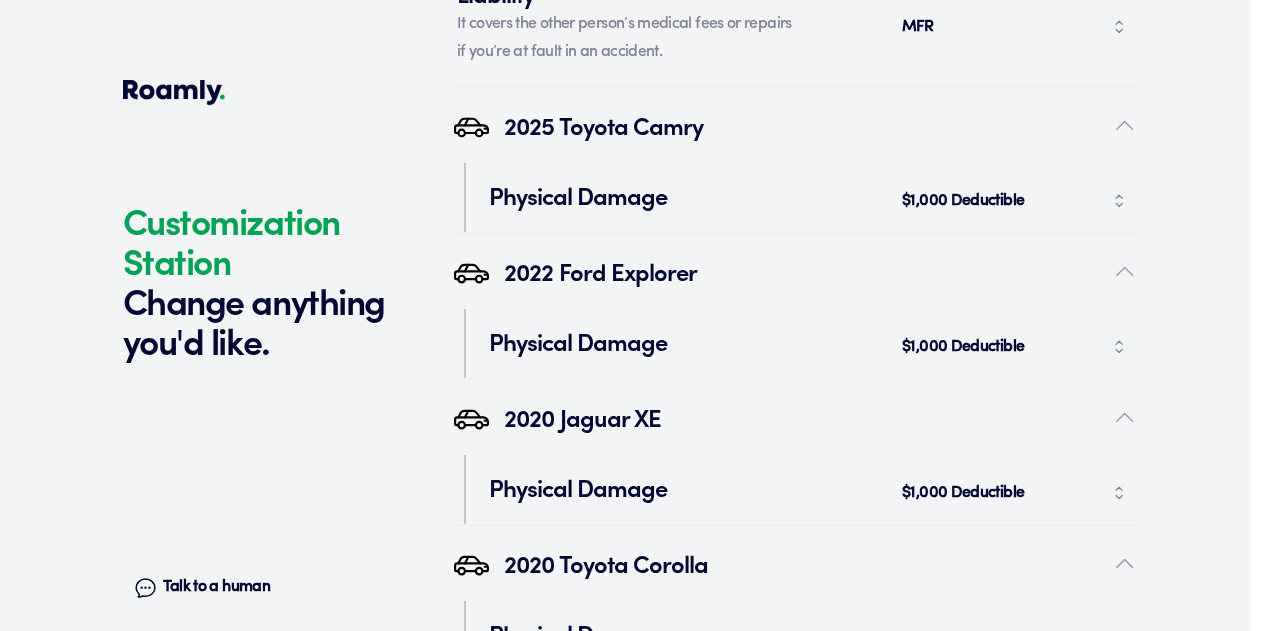 click on "Not covered" at bounding box center [945, 639] 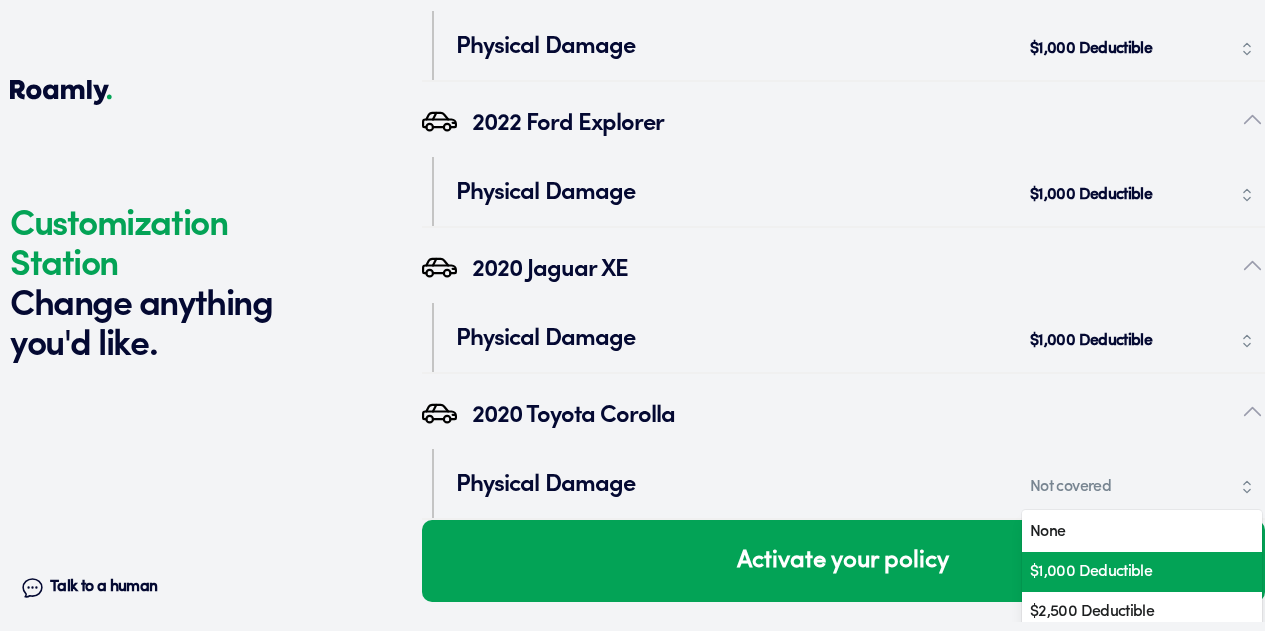 click on "$1,000 Deductible" at bounding box center (1135, 572) 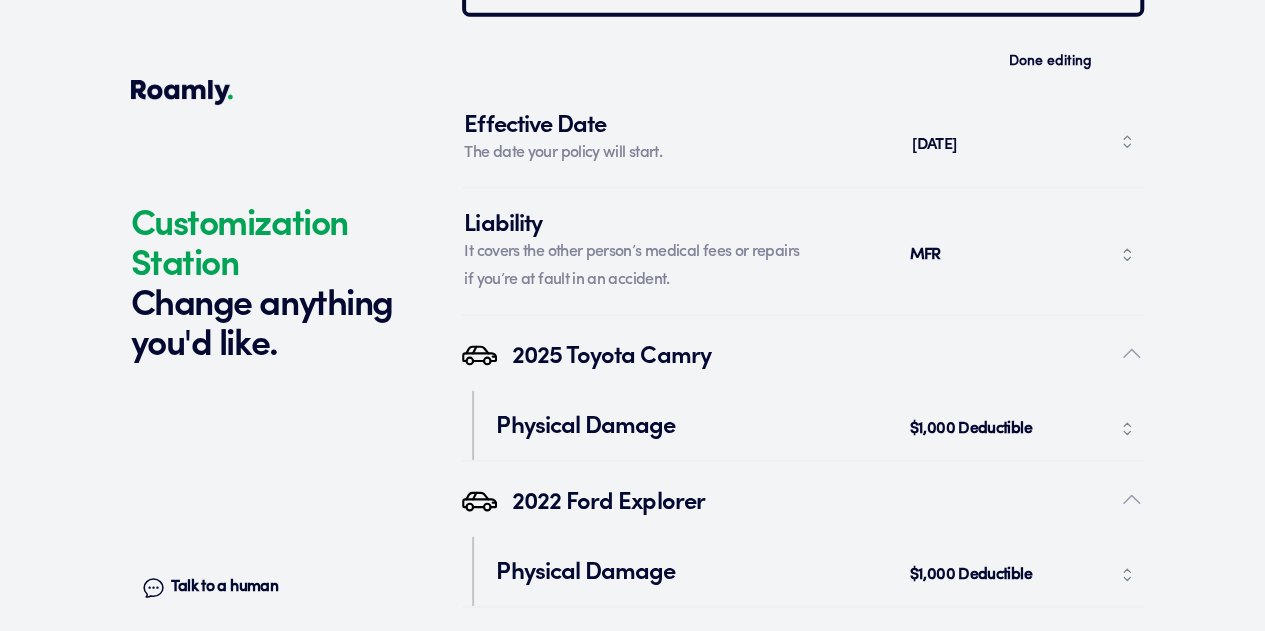 scroll, scrollTop: 6842, scrollLeft: 0, axis: vertical 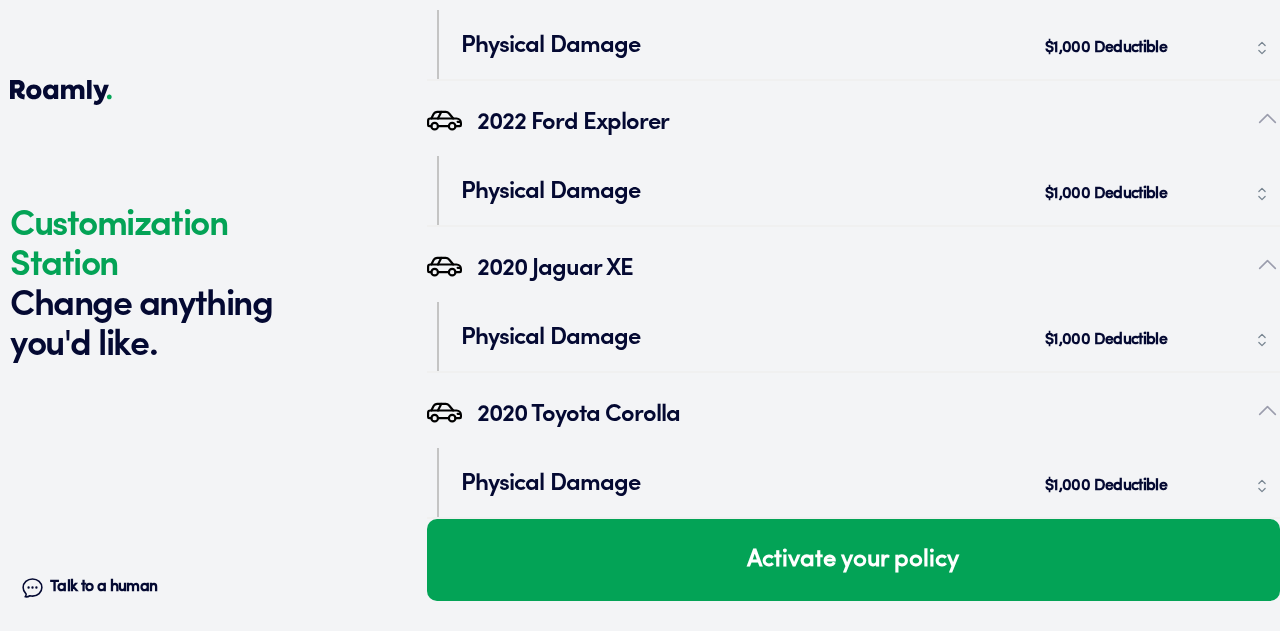click on "$1,000 Deductible" at bounding box center (1157, 486) 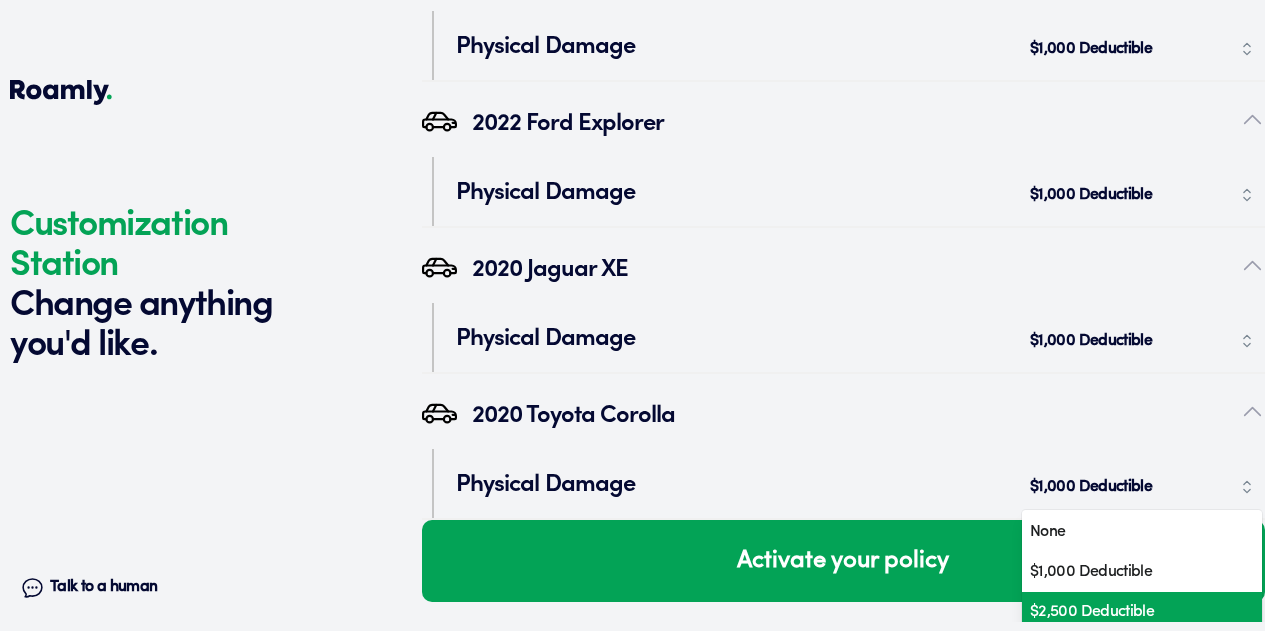 click on "$2,500 Deductible" at bounding box center (1142, 612) 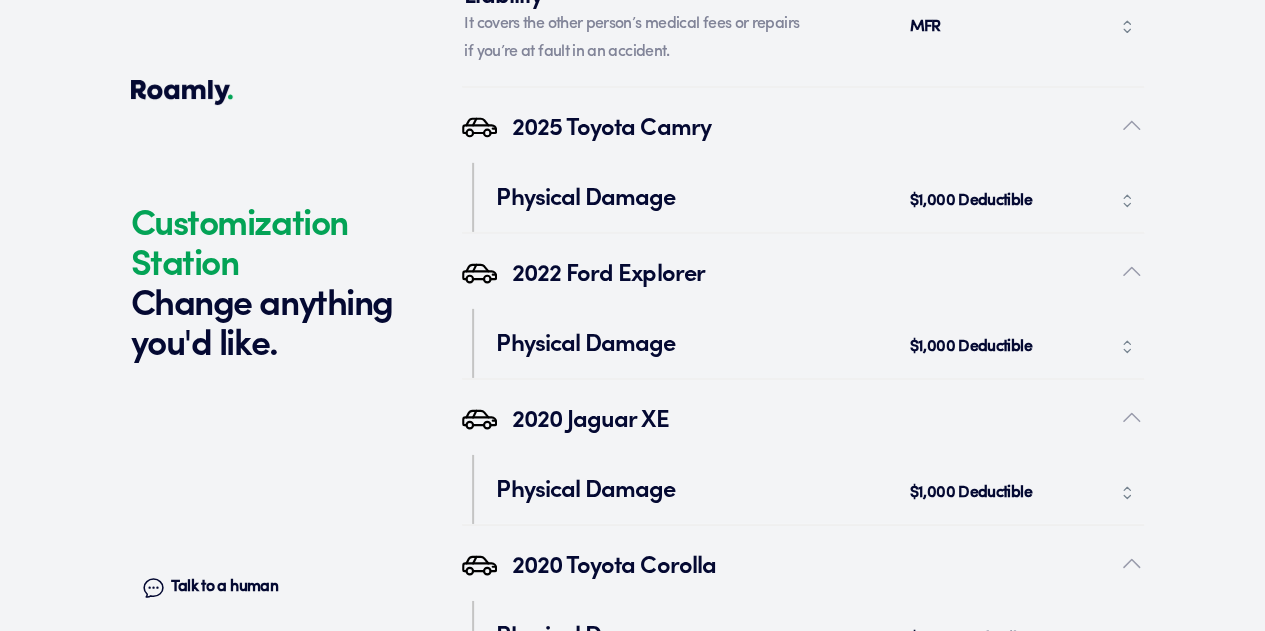 scroll, scrollTop: 0, scrollLeft: 0, axis: both 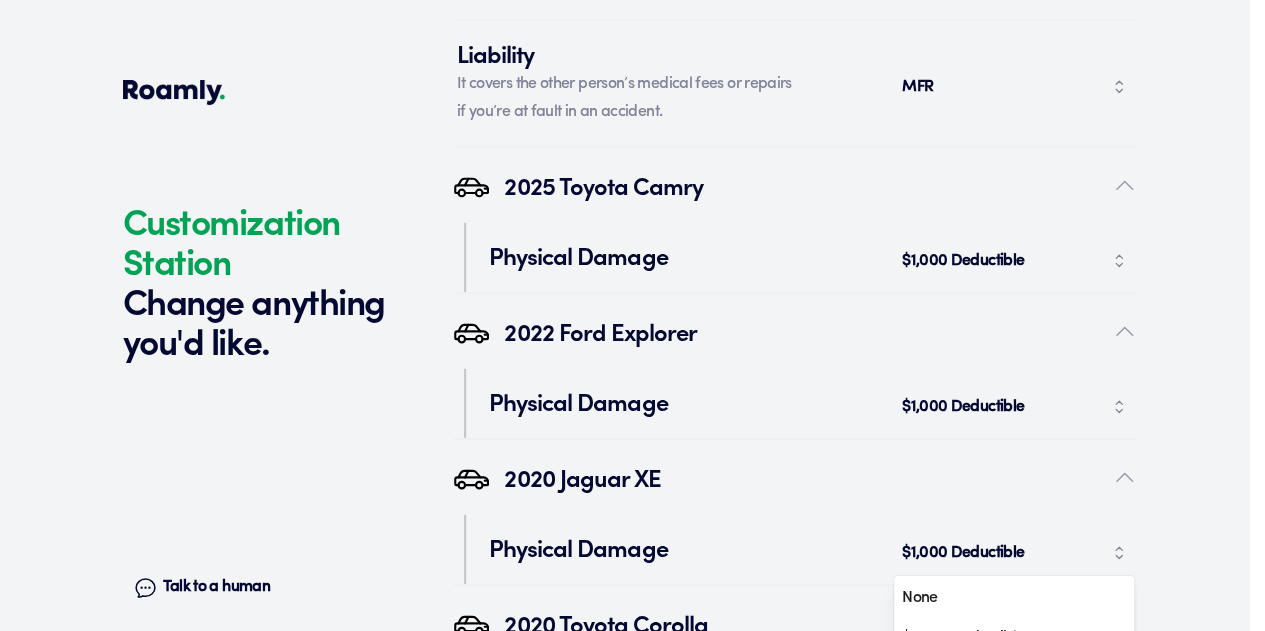 click on "$1,000 Deductible" at bounding box center (965, 553) 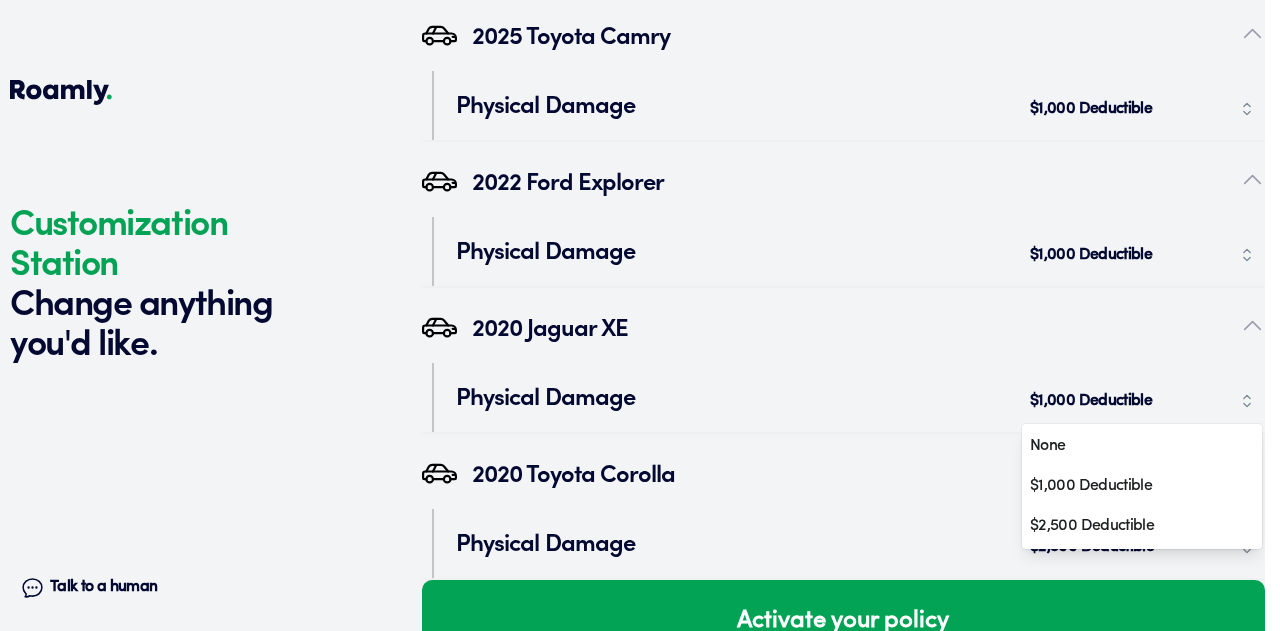 click on "2025 Toyota Camry Physical Damage $1,000 Deductible 2022 Ford Explorer Physical Damage $1,000 Deductible 2020 Jaguar XE Physical Damage $1,000 Deductible None $1,000 Deductible $2,500 Deductible 2020 Toyota Corolla Physical Damage $2,500 Deductible" at bounding box center (843, 288) 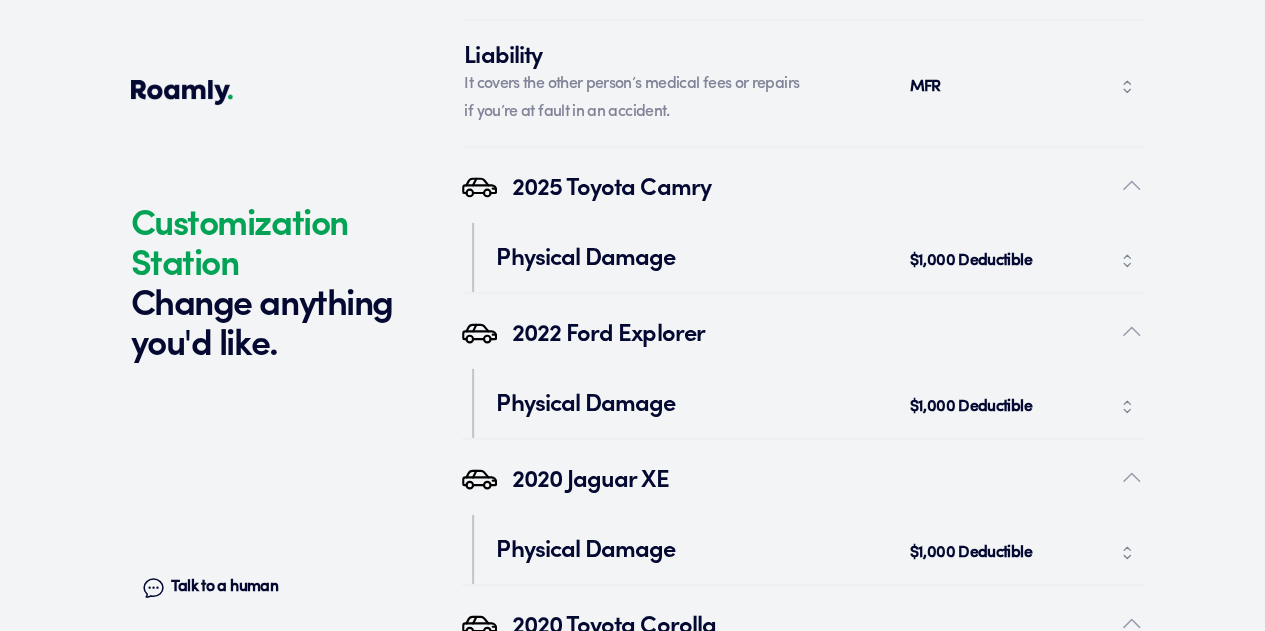 click on "$2,500 Deductible" at bounding box center [973, 699] 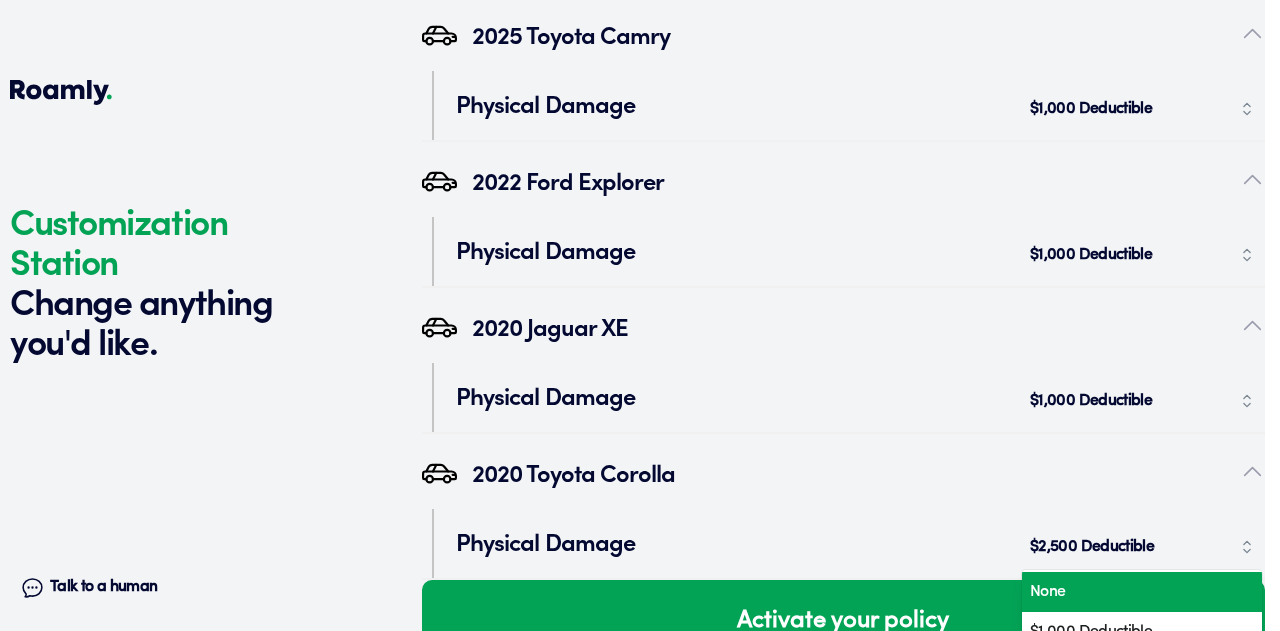 scroll, scrollTop: 12, scrollLeft: 0, axis: vertical 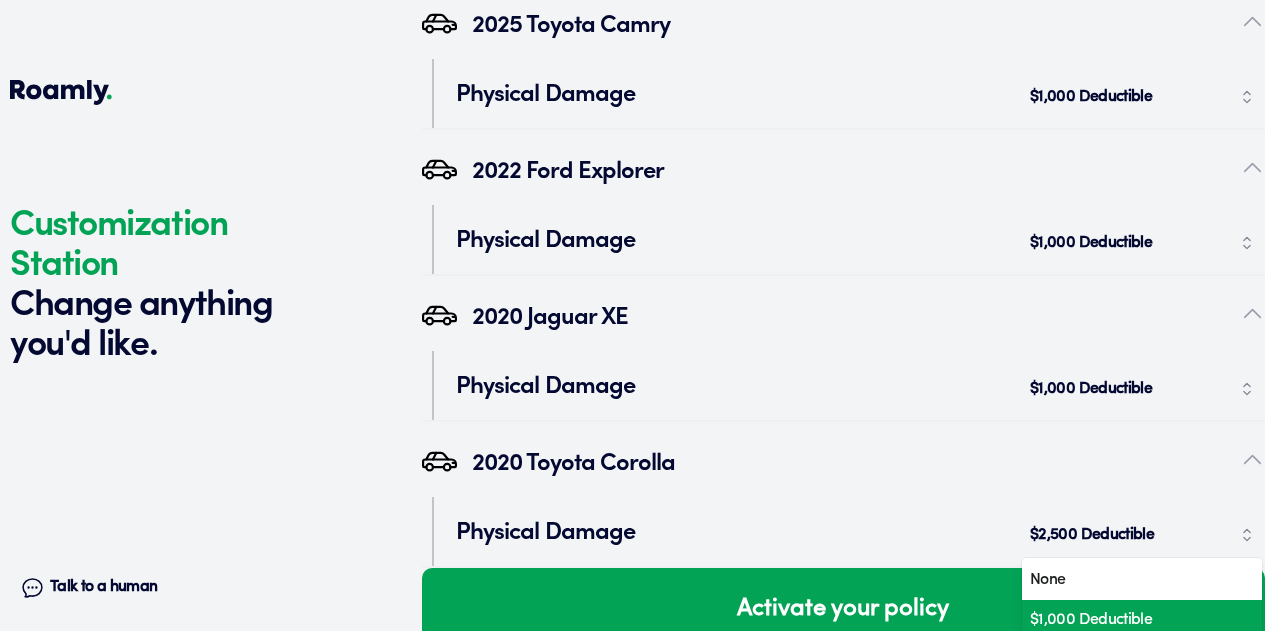 click on "$1,000 Deductible" at bounding box center (1135, 620) 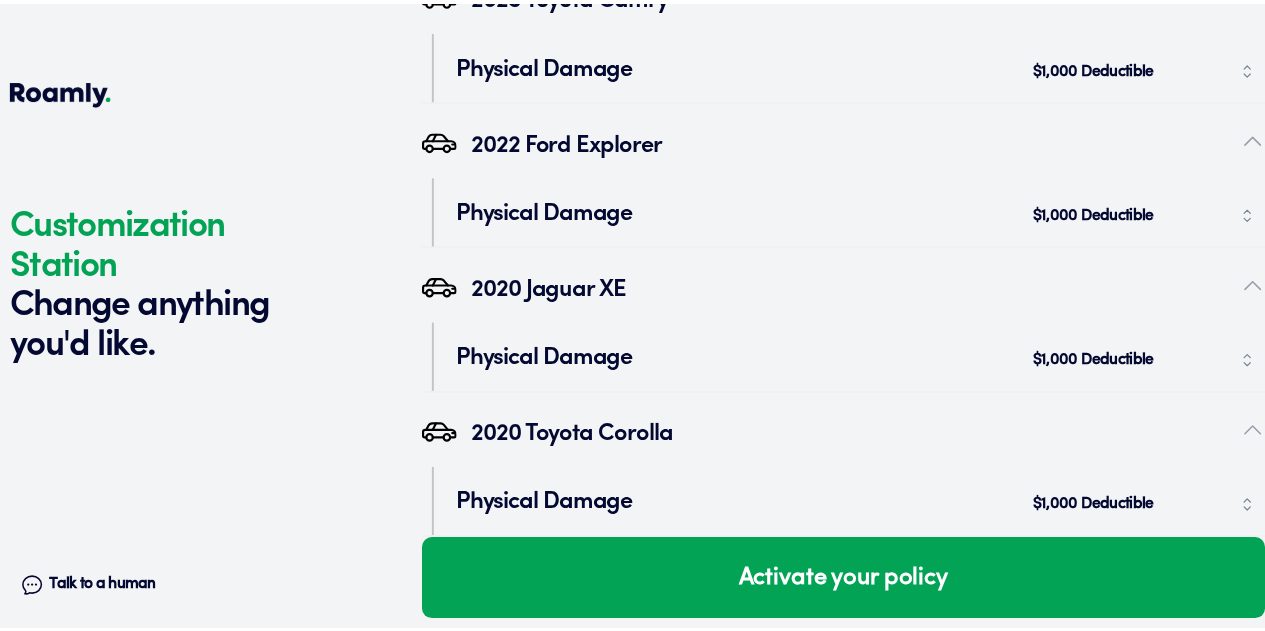 scroll, scrollTop: 6790, scrollLeft: 0, axis: vertical 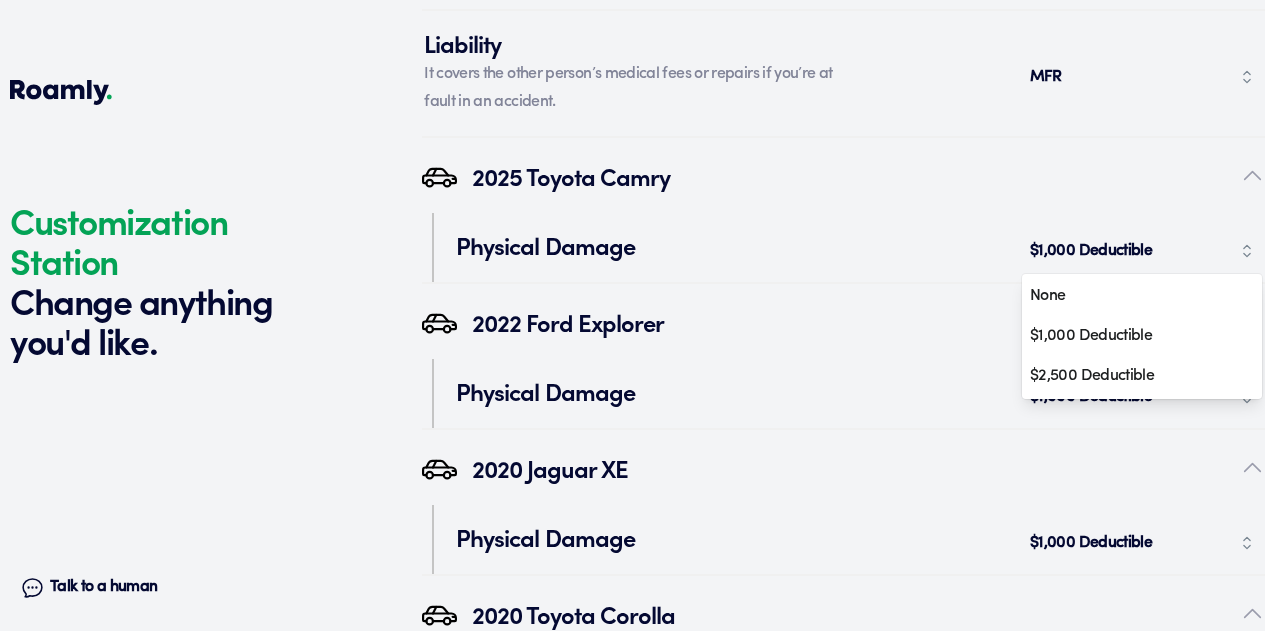 click on "$1,000 Deductible" at bounding box center (1093, 251) 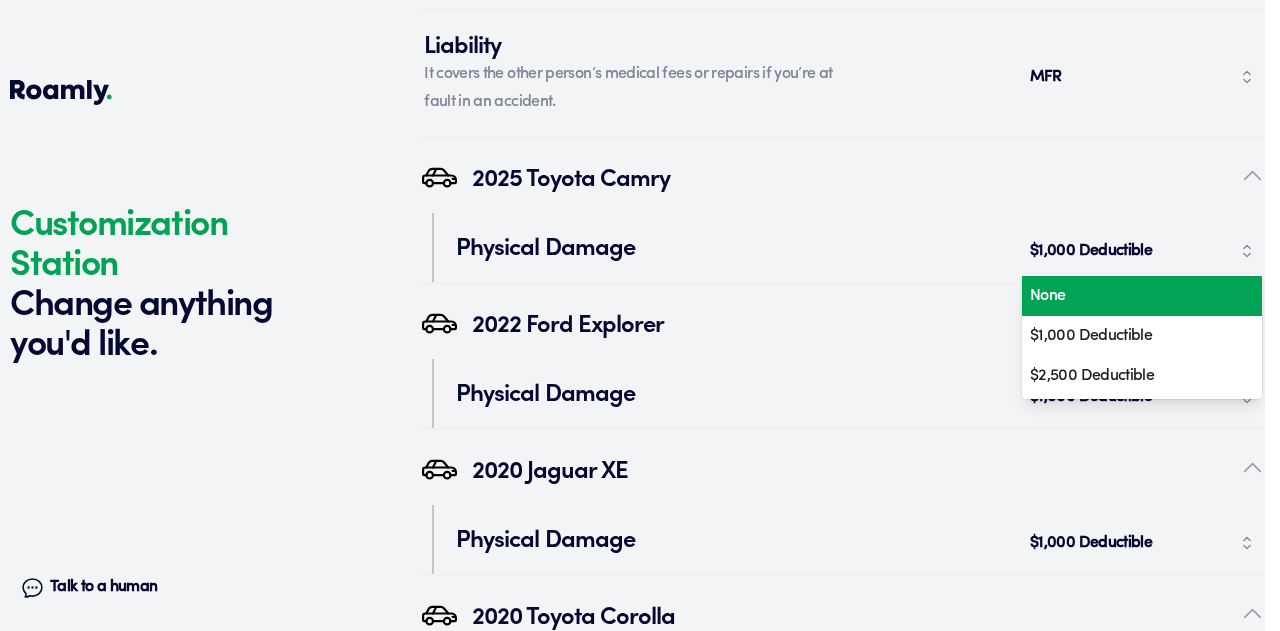 click on "None" at bounding box center (1135, 296) 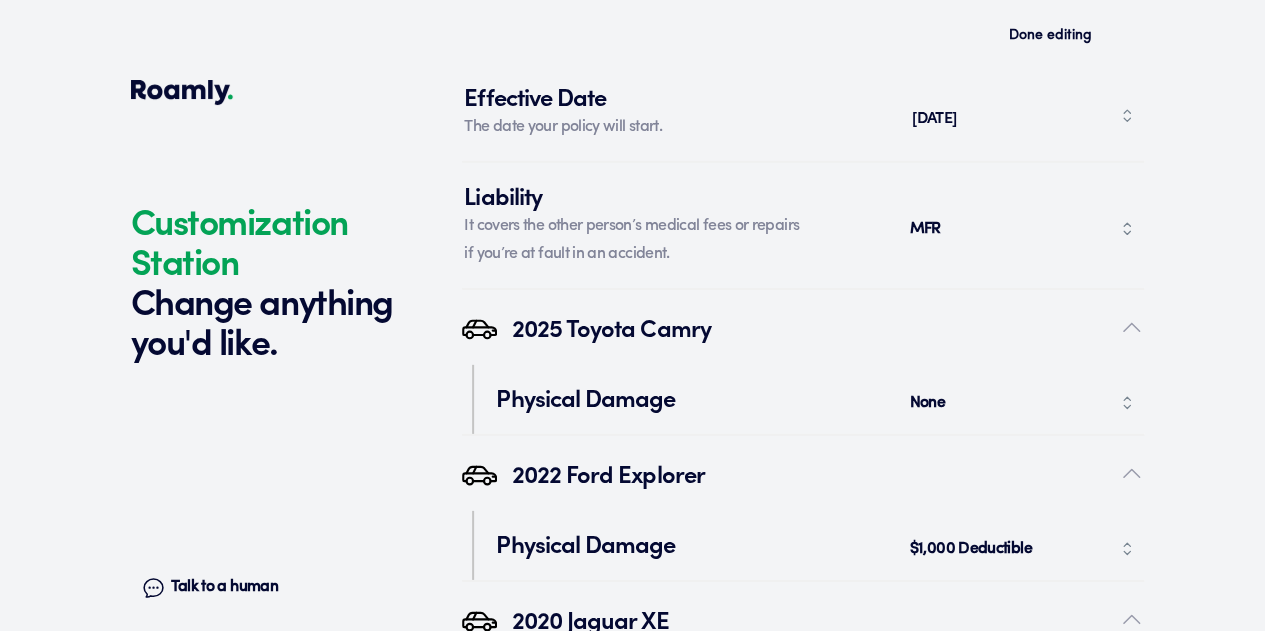 click on "$1,000 Deductible" at bounding box center (972, 549) 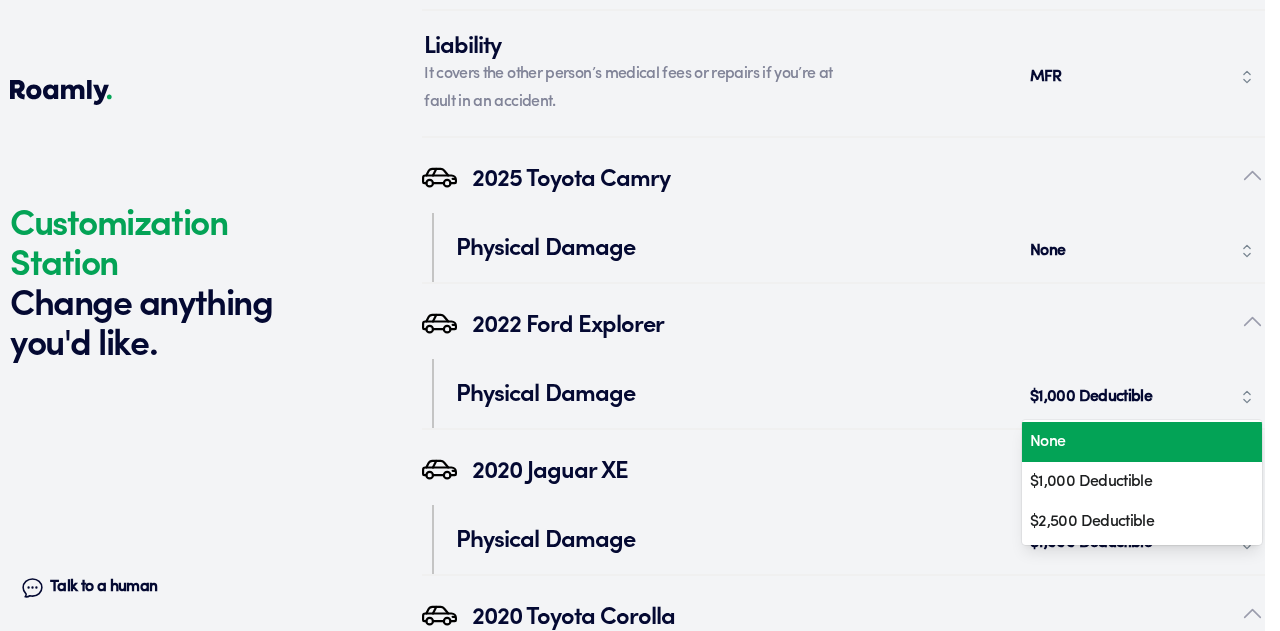click on "None" at bounding box center [1135, 442] 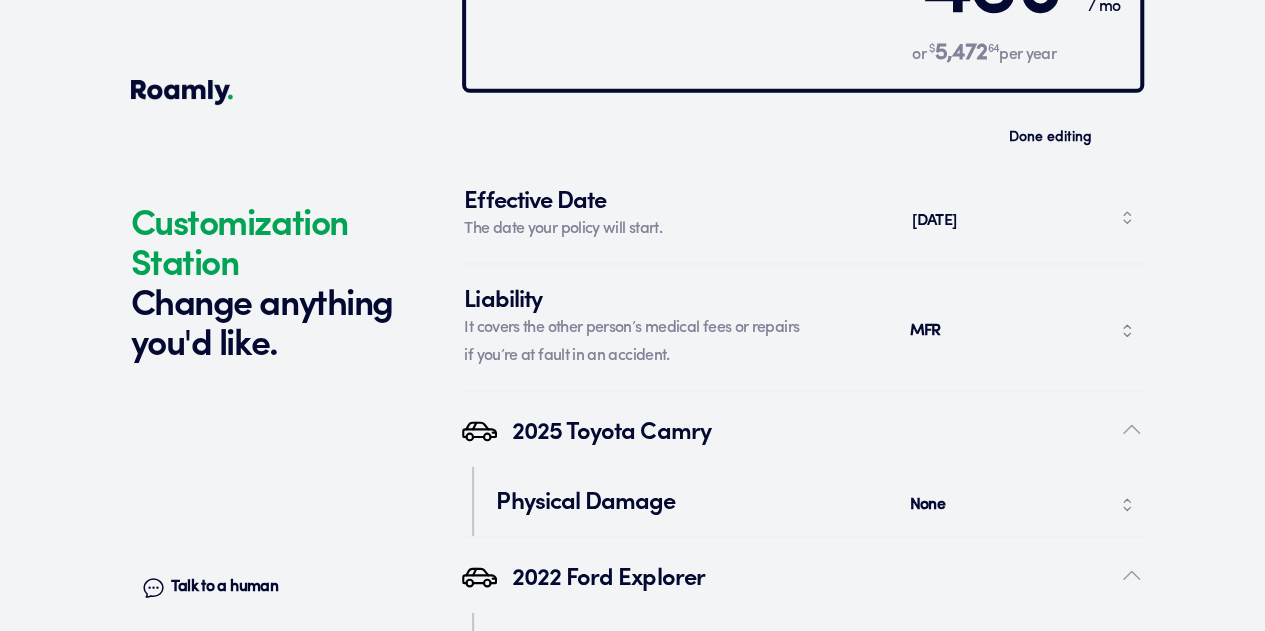 scroll, scrollTop: 6604, scrollLeft: 0, axis: vertical 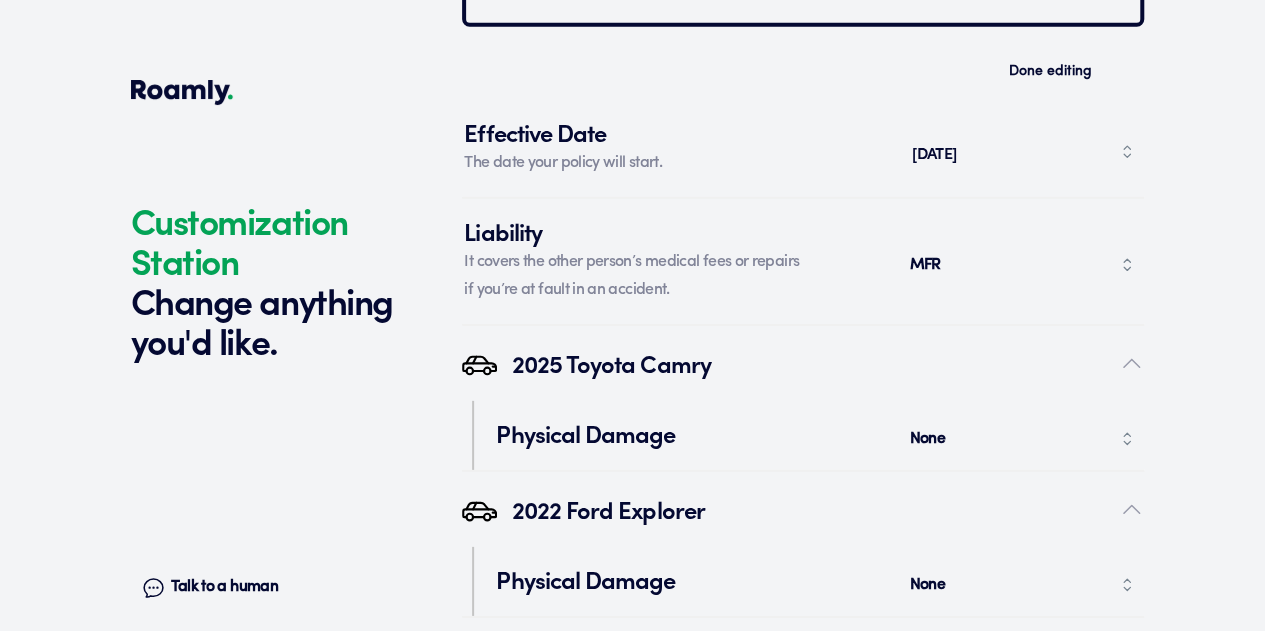 click on "None" at bounding box center (929, 585) 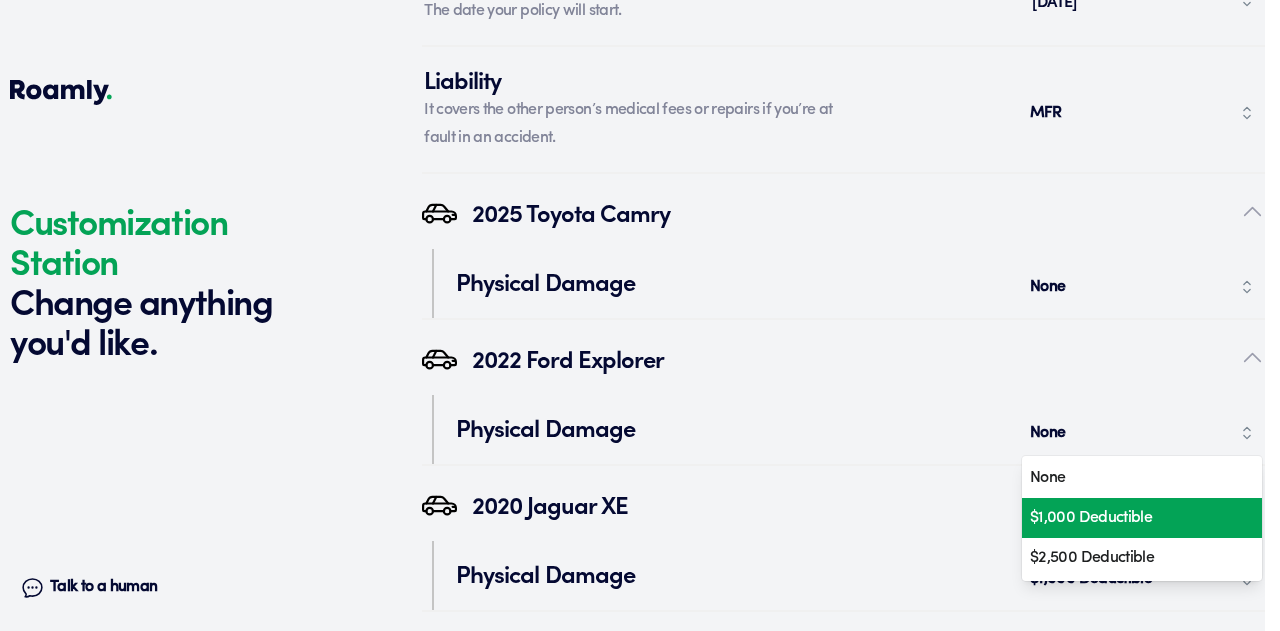 click on "$1,000 Deductible" at bounding box center (1135, 518) 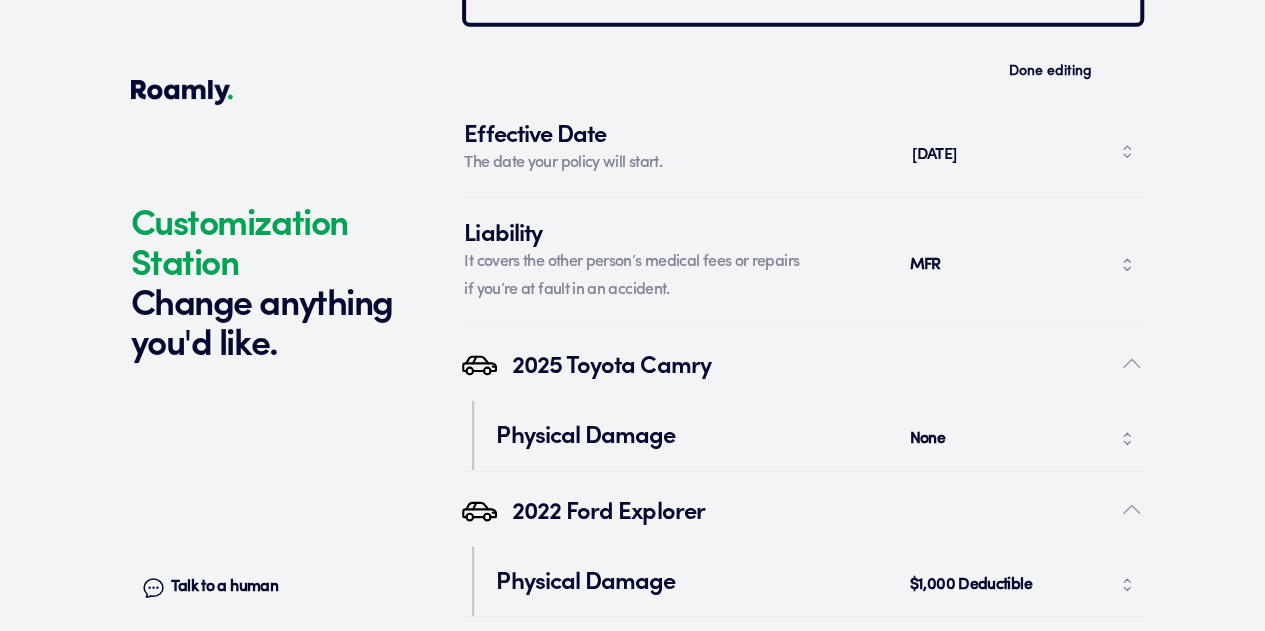 click on "None" at bounding box center (1022, 439) 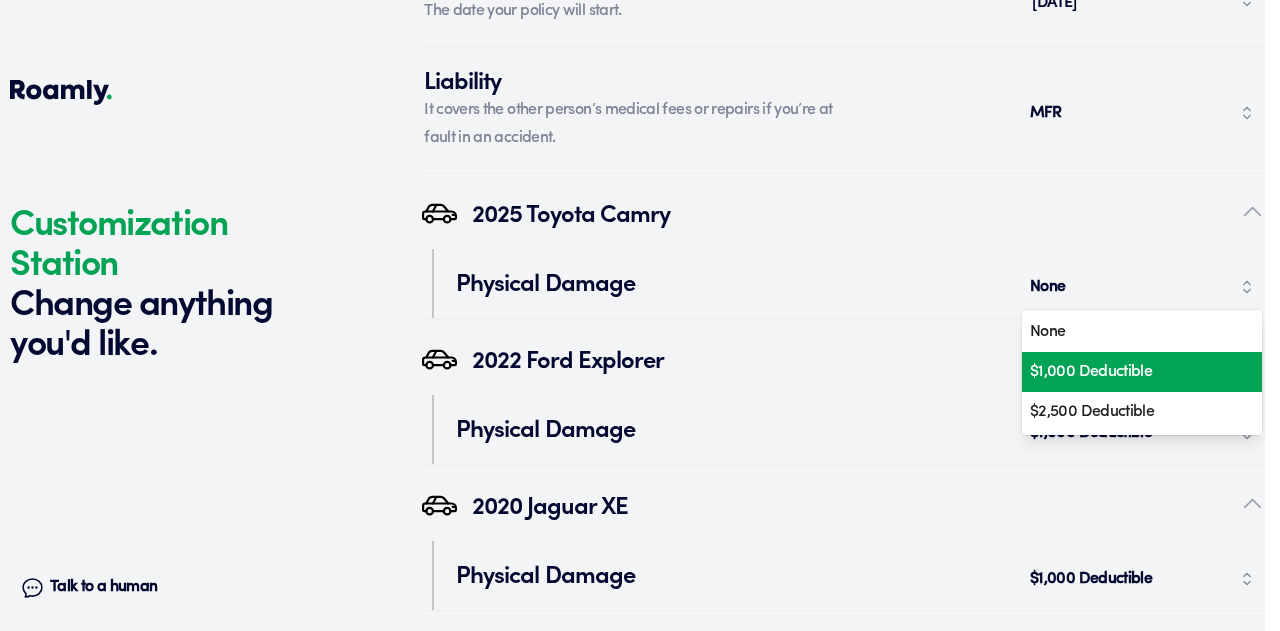 click on "$1,000 Deductible" at bounding box center [1135, 372] 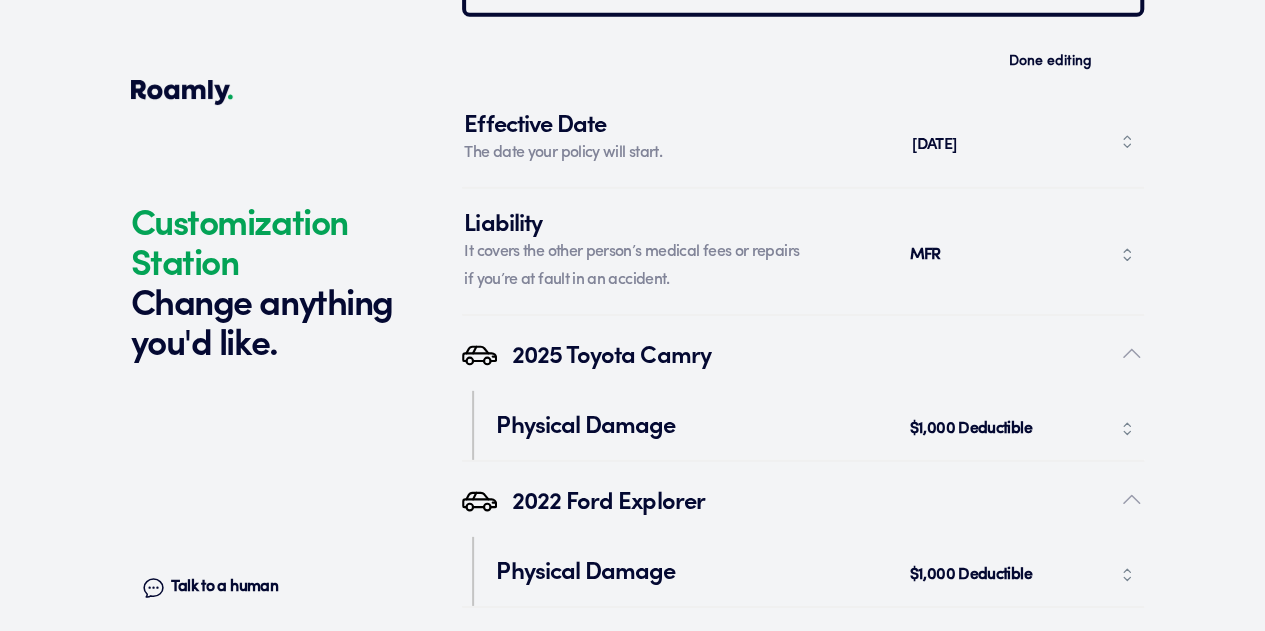 scroll, scrollTop: 6706, scrollLeft: 0, axis: vertical 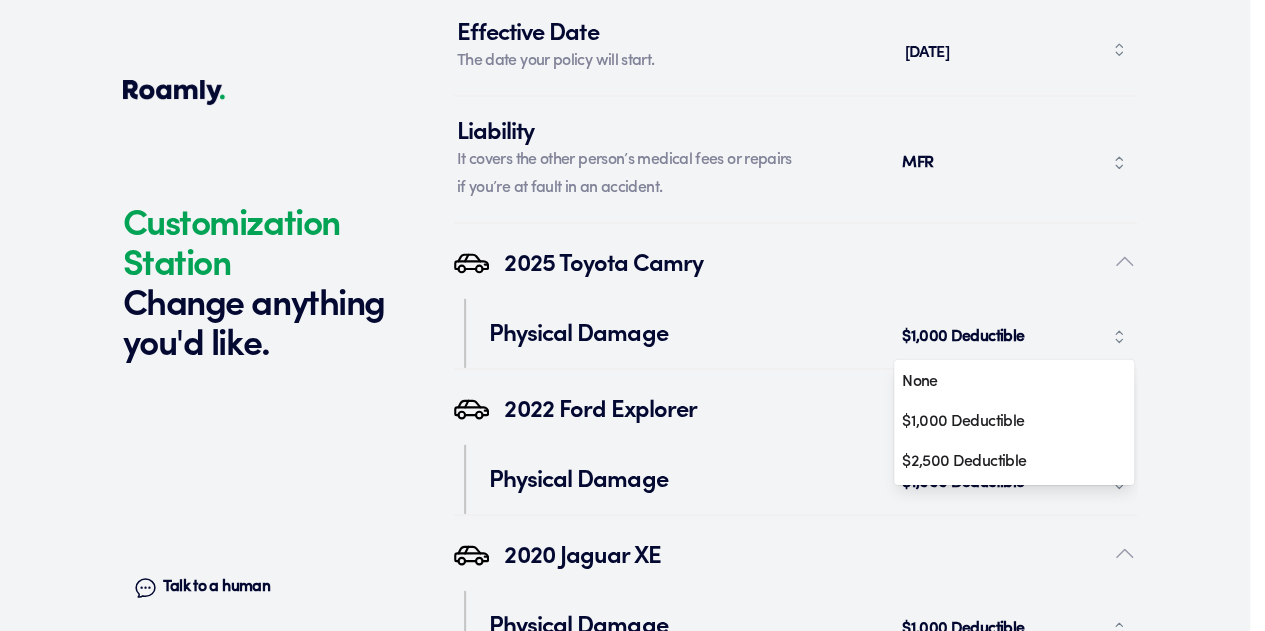 click on "$1,000 Deductible" at bounding box center [965, 337] 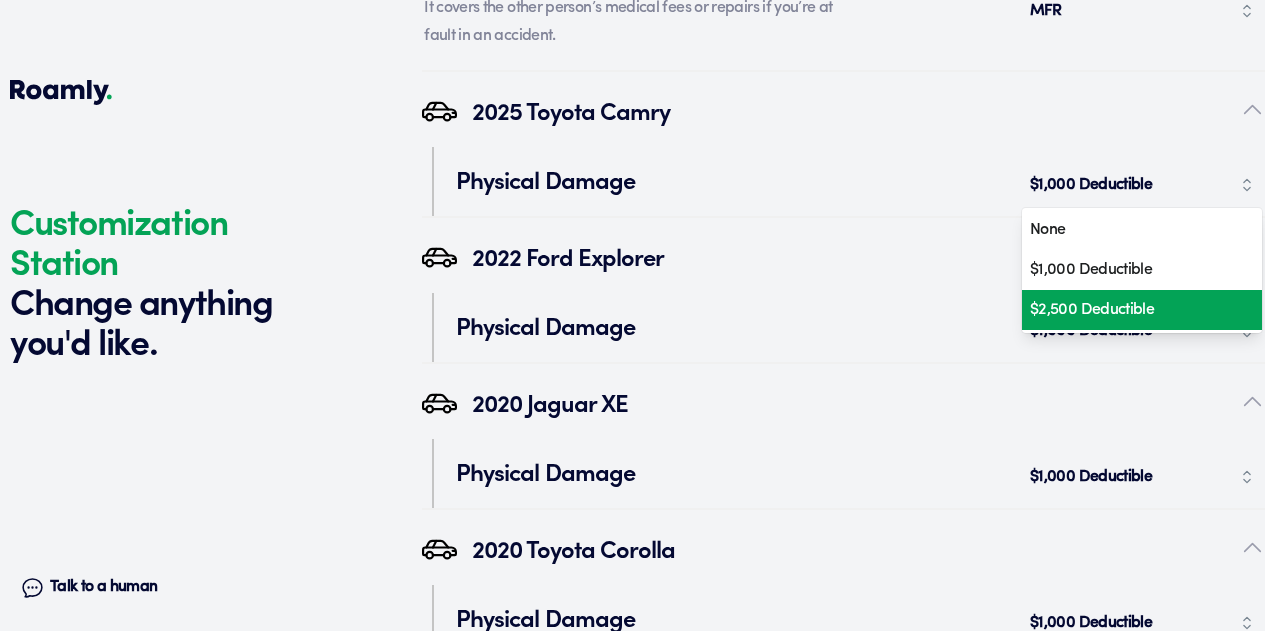 click on "$2,500 Deductible" at bounding box center [1135, 310] 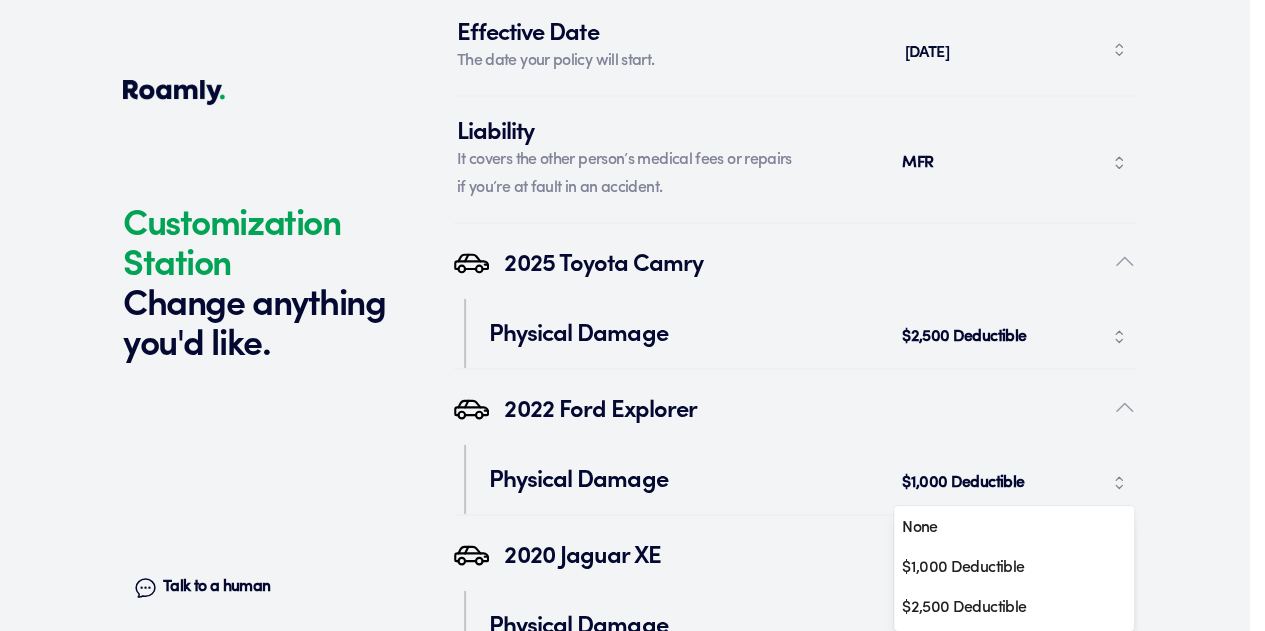 click on "$1,000 Deductible" at bounding box center [1014, 483] 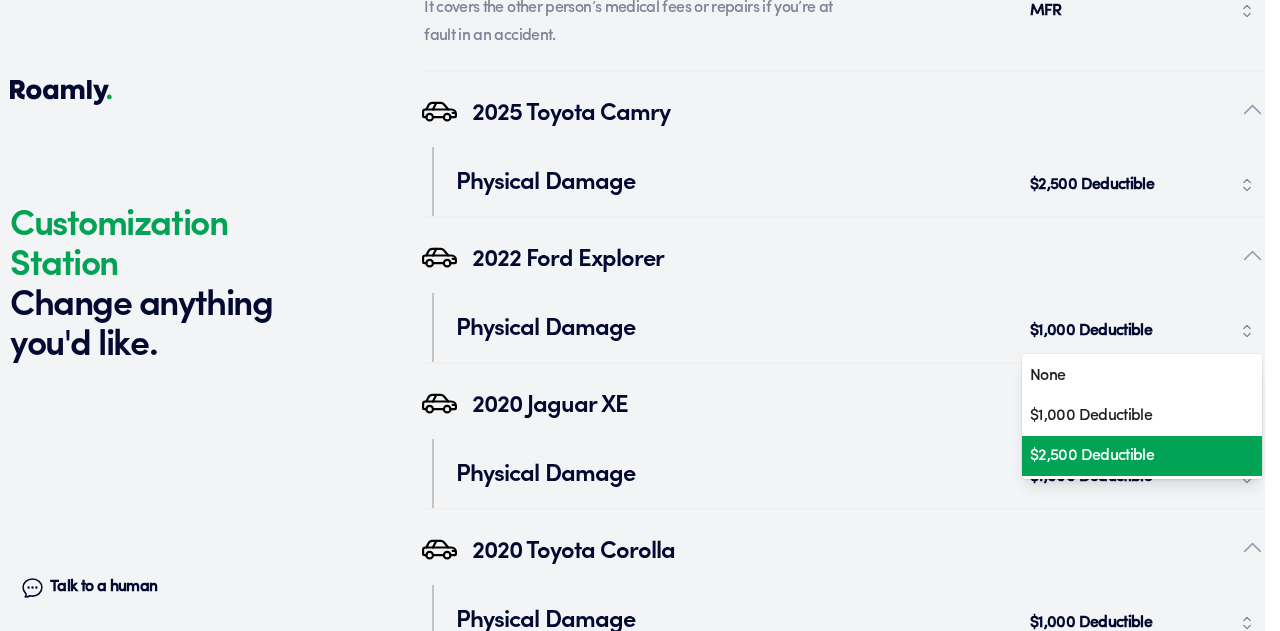click on "$2,500 Deductible" at bounding box center [1142, 456] 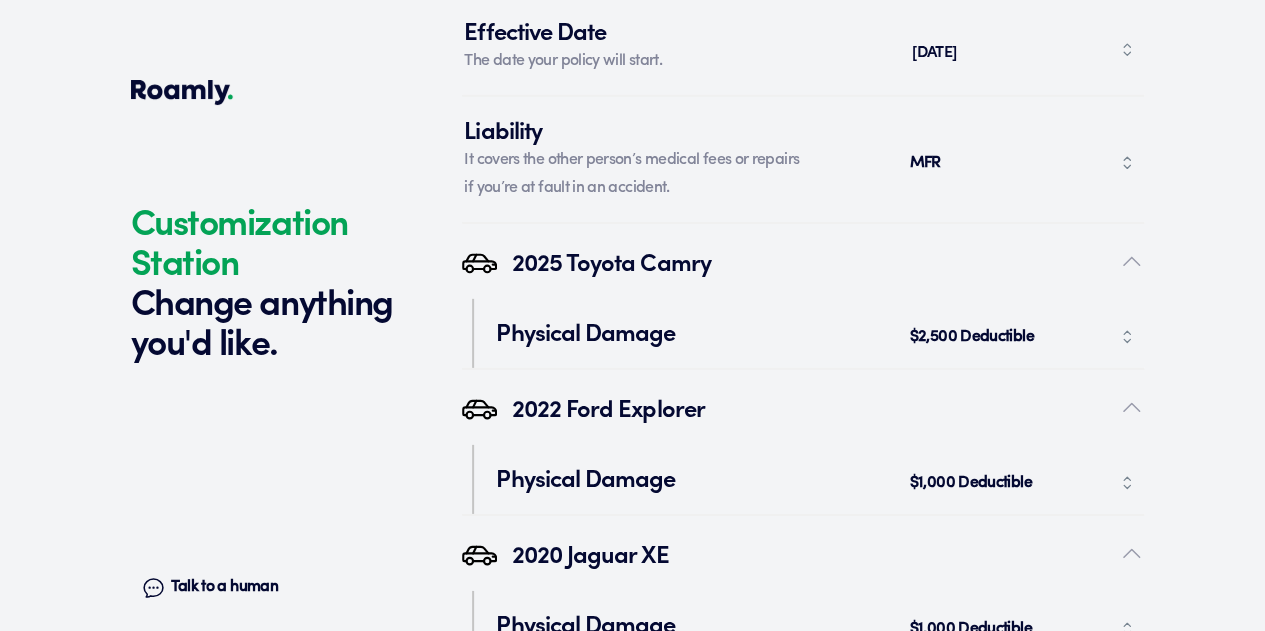 click on "$1,000 Deductible" at bounding box center [972, 629] 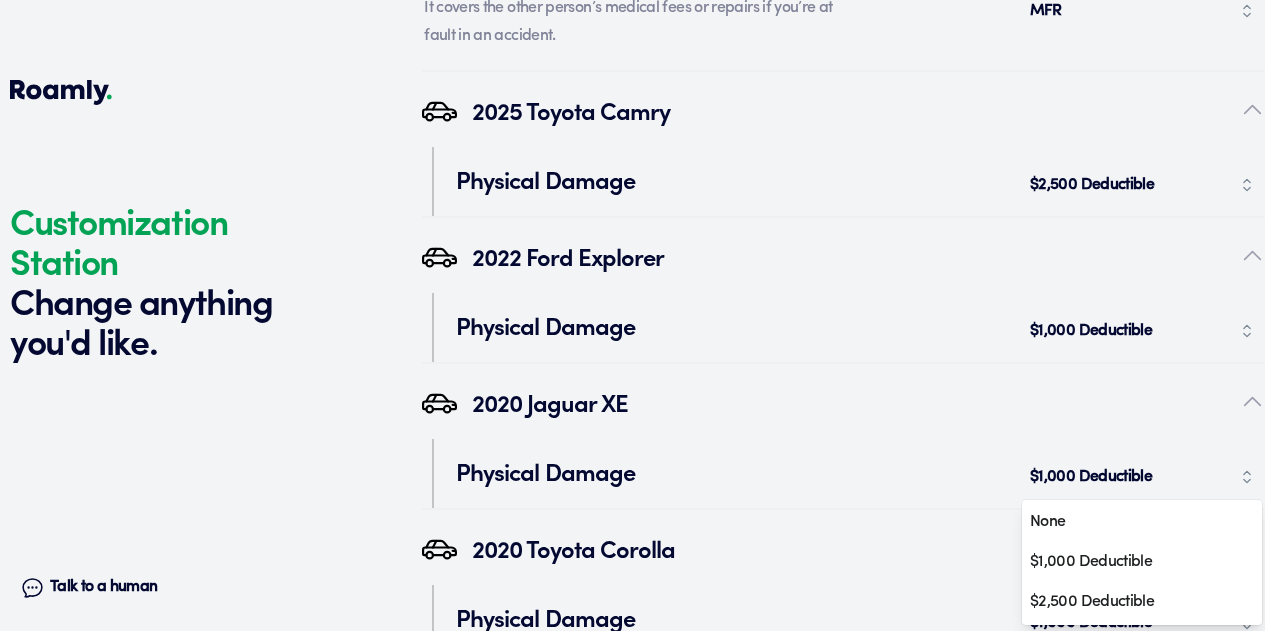 click on "2025 Toyota Camry Physical Damage $2,500 Deductible 2022 Ford Explorer Physical Damage $1,000 Deductible 2020 Jaguar XE Physical Damage $1,000 Deductible None $1,000 Deductible $2,500 Deductible 2020 Toyota Corolla Physical Damage $1,000 Deductible" at bounding box center (843, 364) 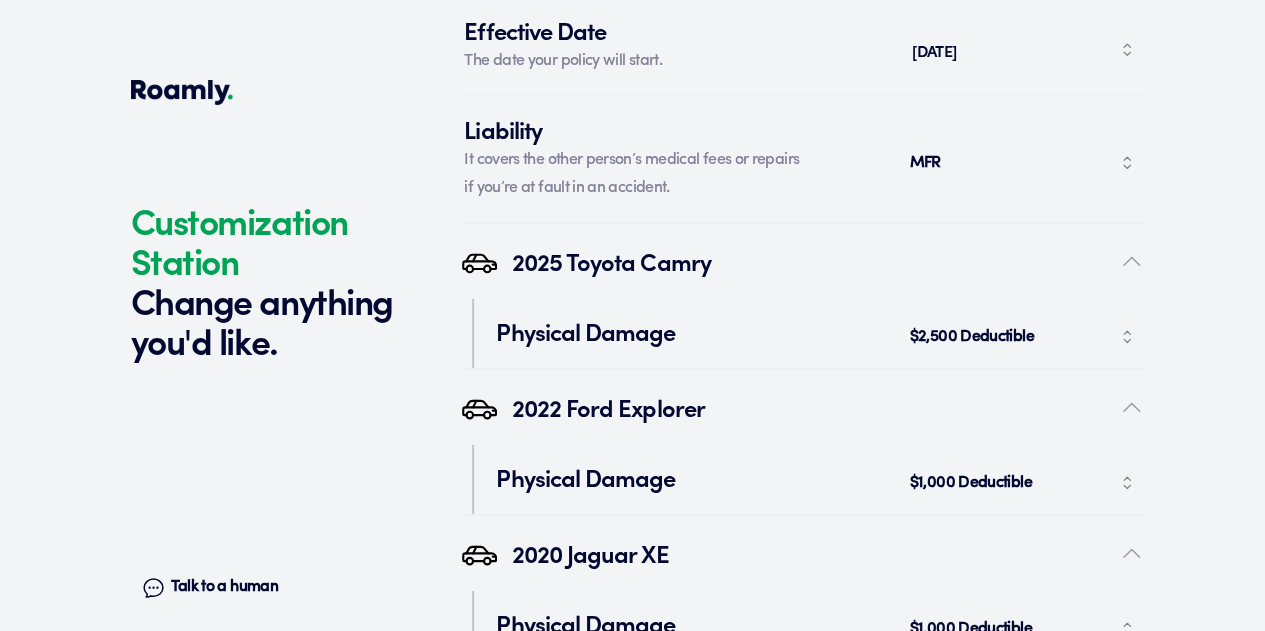 click on "$1,000 Deductible" at bounding box center (972, 483) 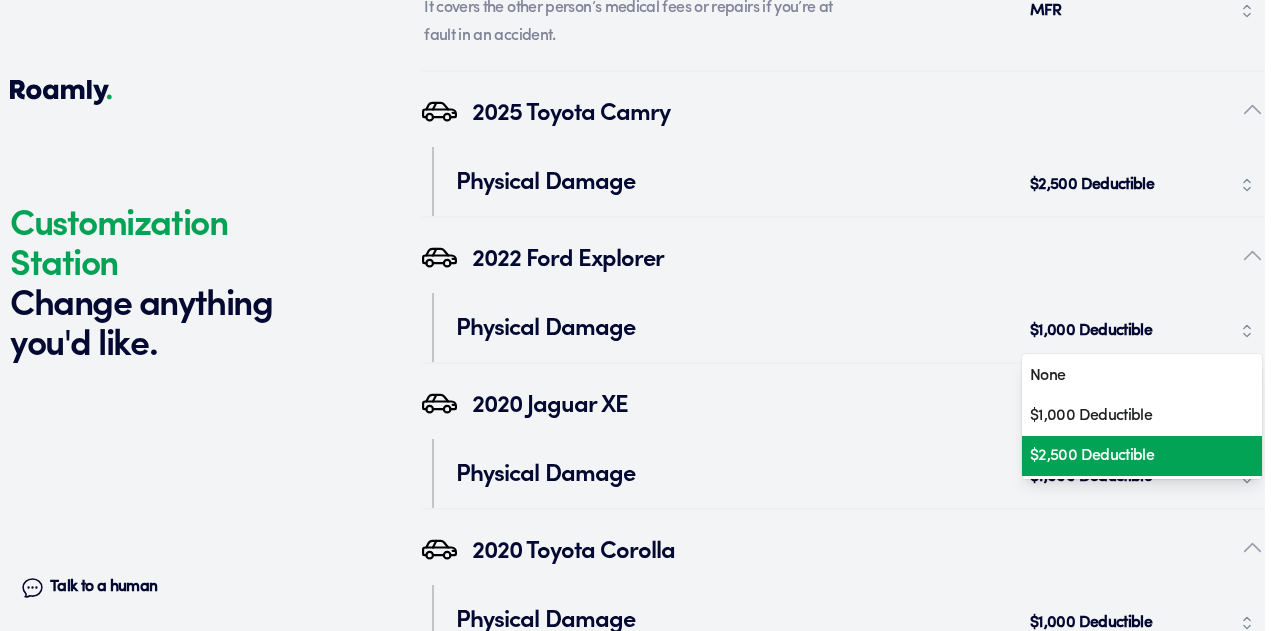 click on "$2,500 Deductible" at bounding box center (1142, 456) 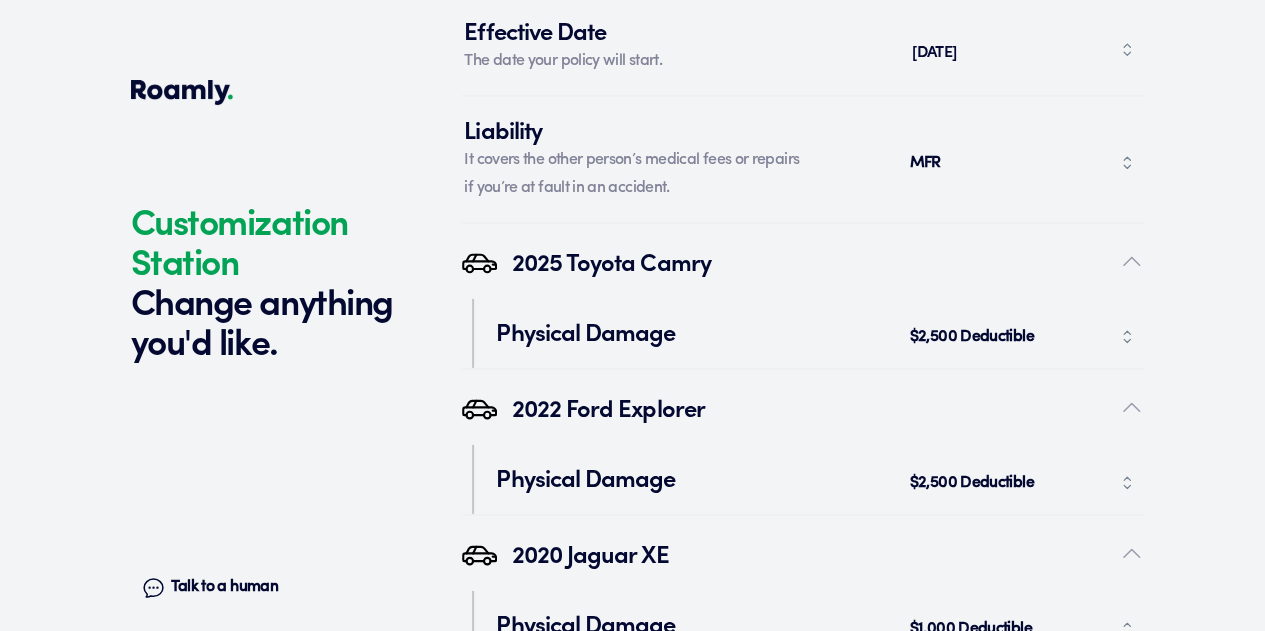 click on "$1,000 Deductible" at bounding box center (972, 629) 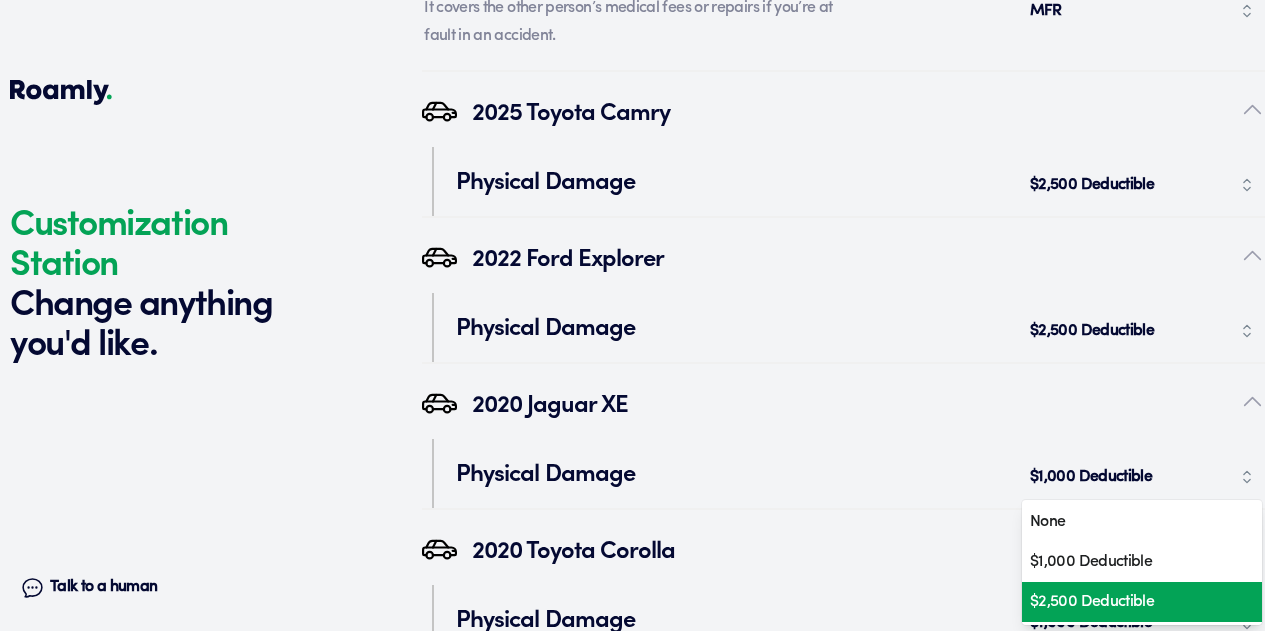 click on "$2,500 Deductible" at bounding box center (1135, 602) 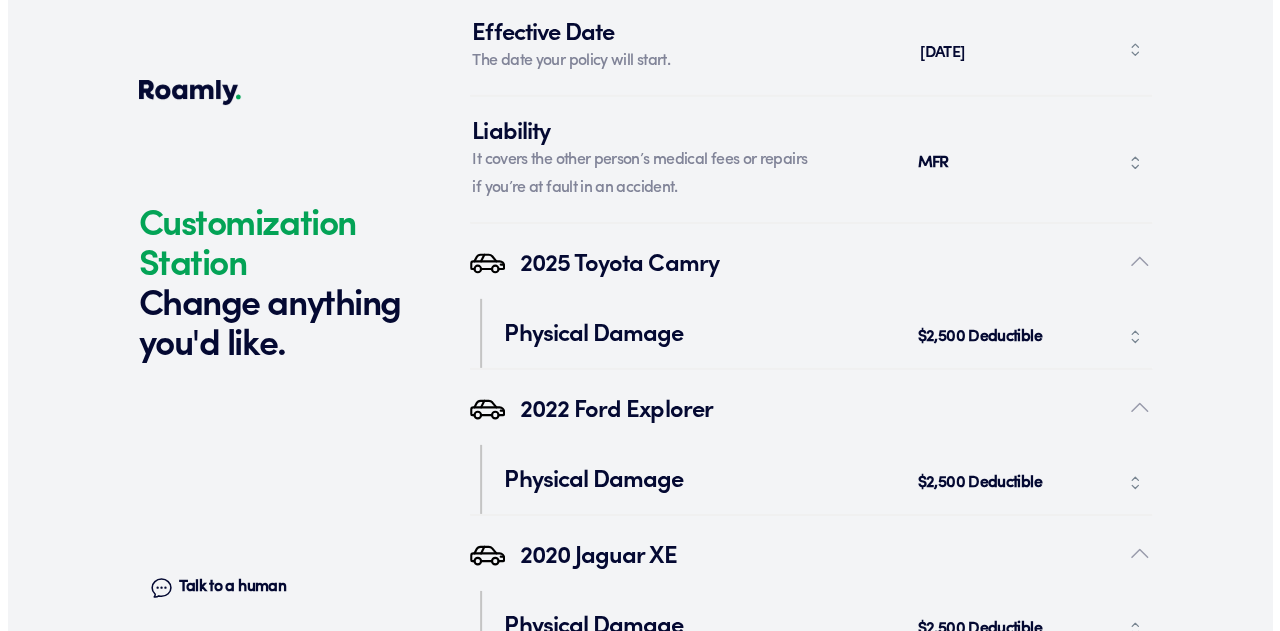 scroll, scrollTop: 6832, scrollLeft: 0, axis: vertical 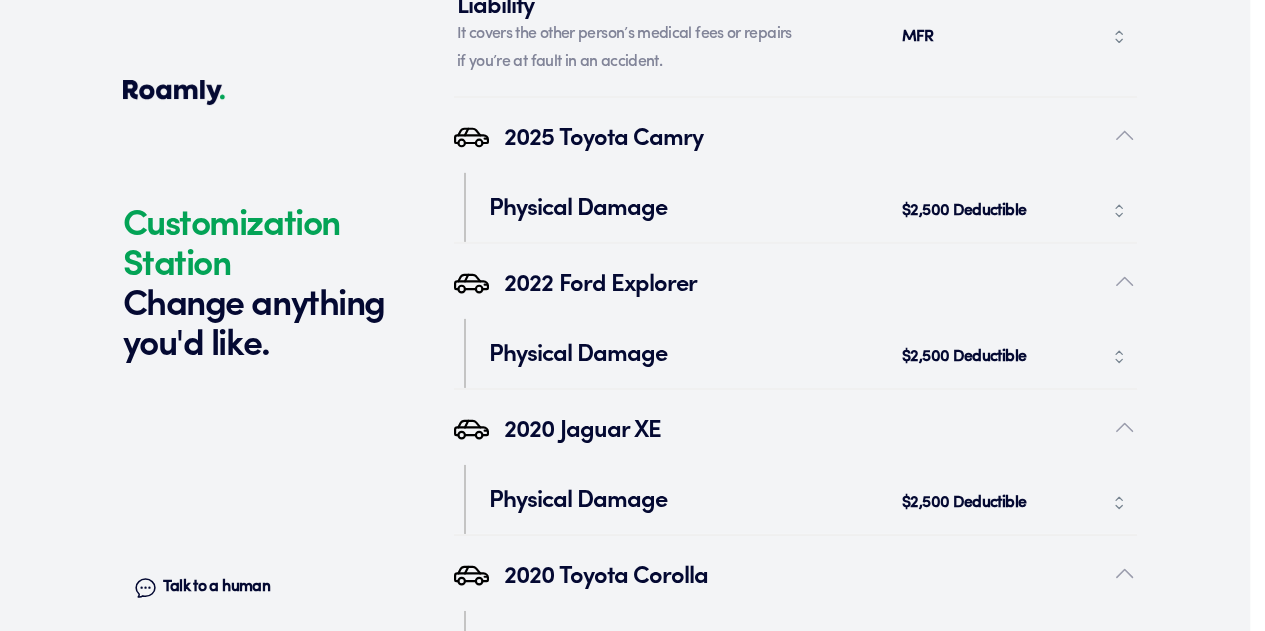 click on "$1,000 Deductible" at bounding box center [1014, 649] 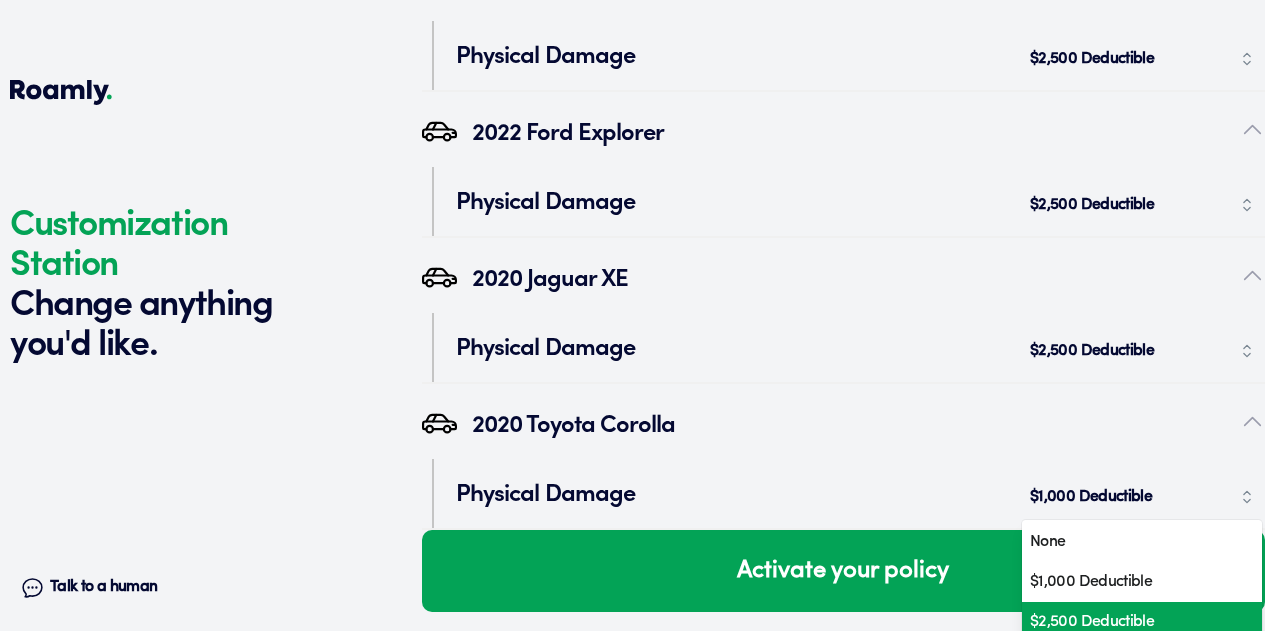 scroll, scrollTop: 6832, scrollLeft: 0, axis: vertical 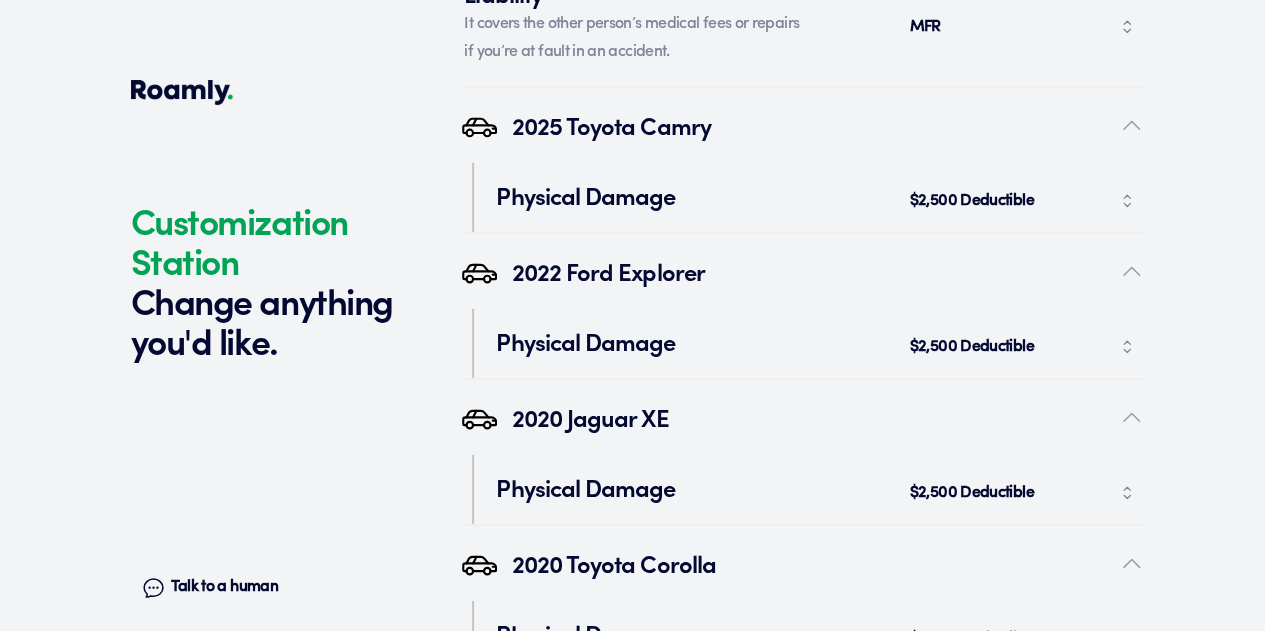 click on "Activate your policy" at bounding box center (803, 713) 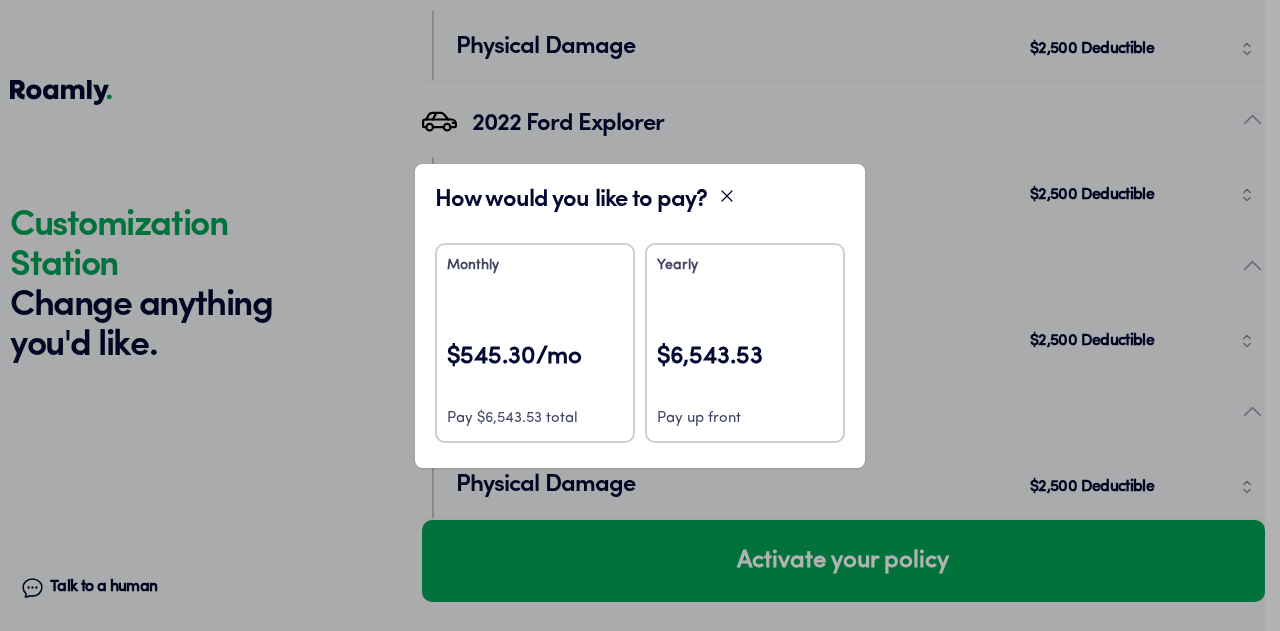 click on "$545.30/mo Pay $6,543.53 total" at bounding box center (535, 387) 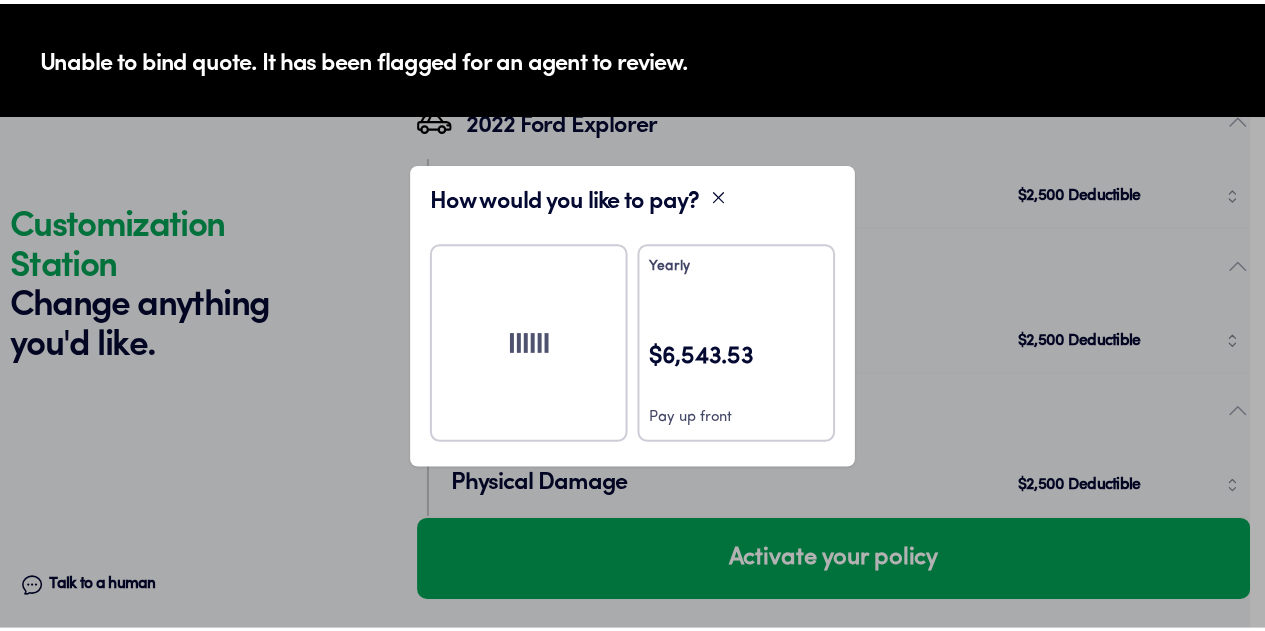 scroll, scrollTop: 0, scrollLeft: 0, axis: both 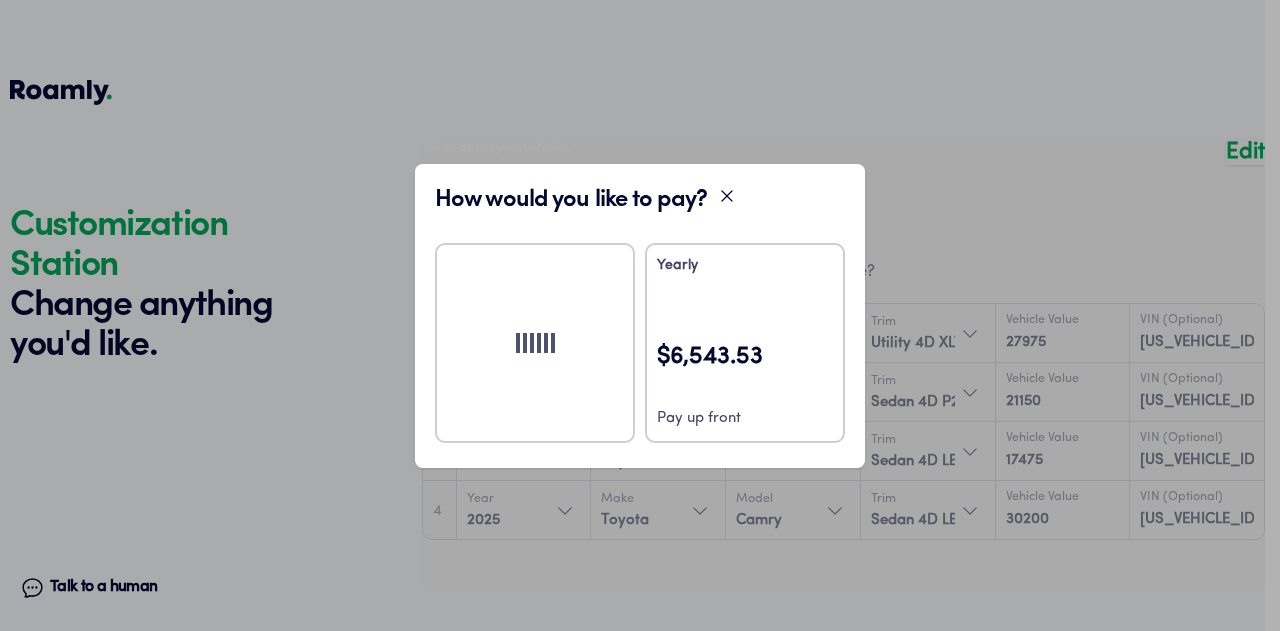 click at bounding box center [535, 343] 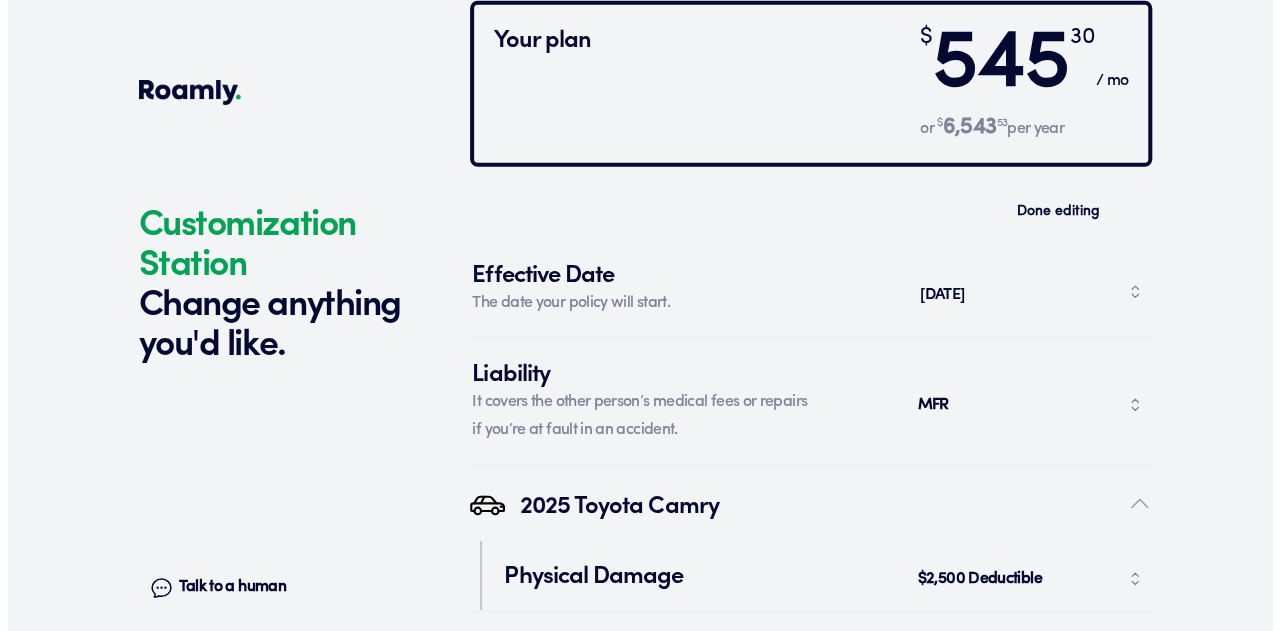 scroll, scrollTop: 6842, scrollLeft: 0, axis: vertical 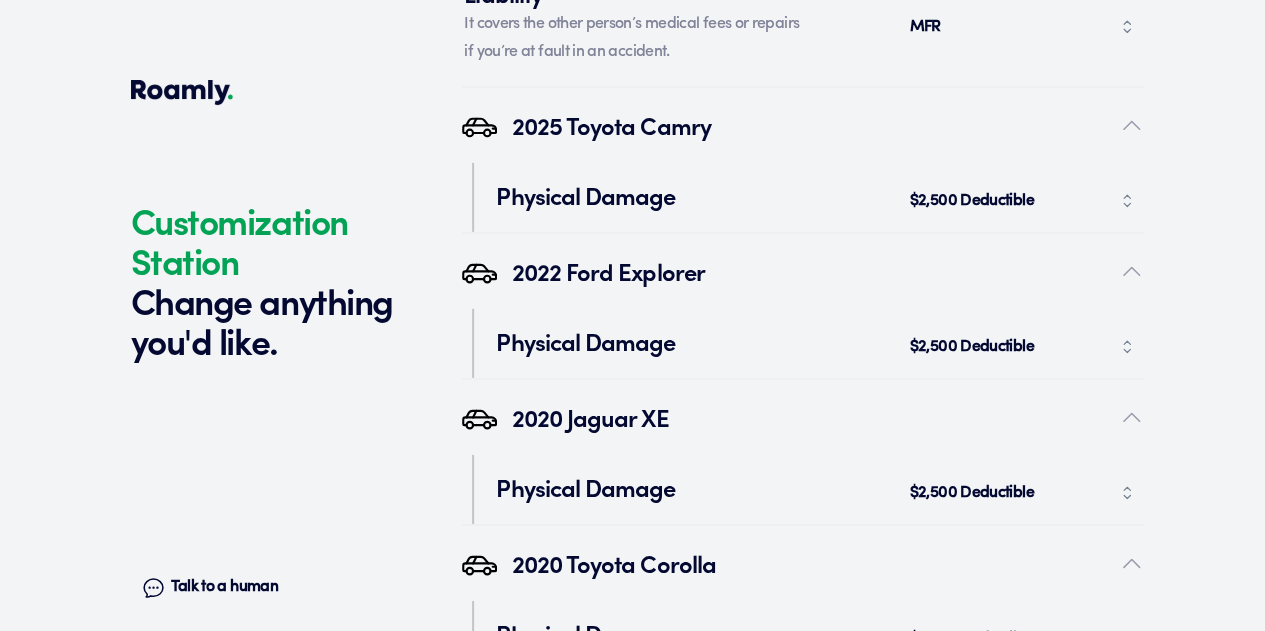 click on "Activate your policy" at bounding box center (803, 713) 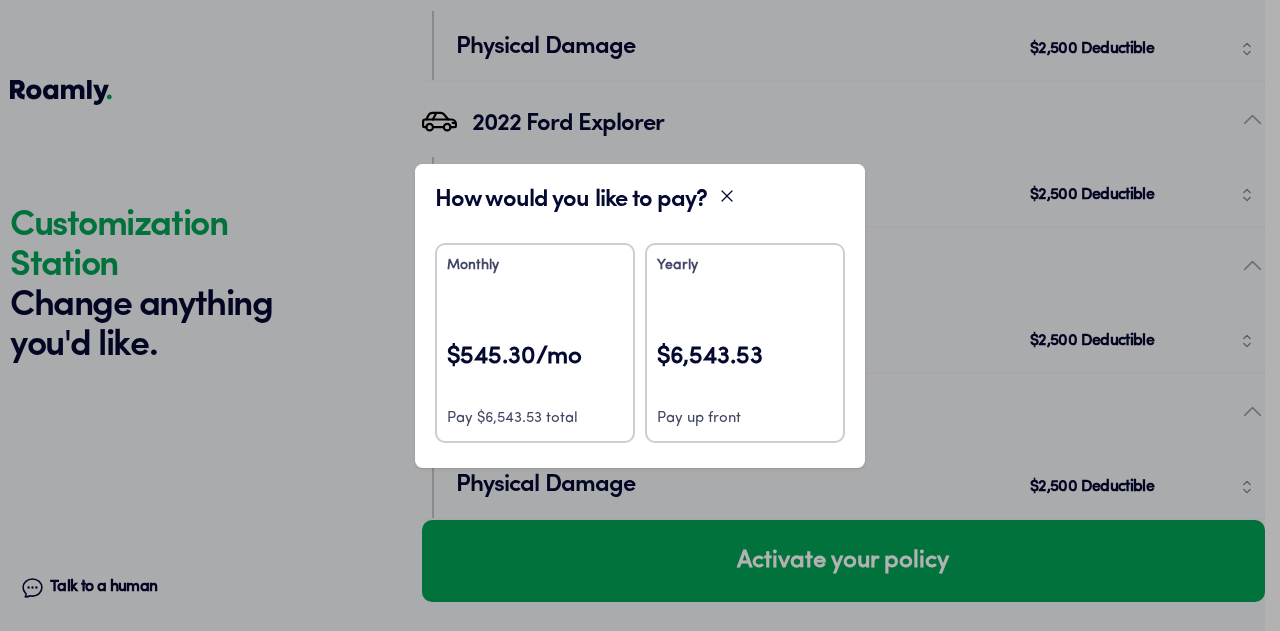 click on "Monthly $545.30/mo Pay $6,543.53 total" at bounding box center [535, 343] 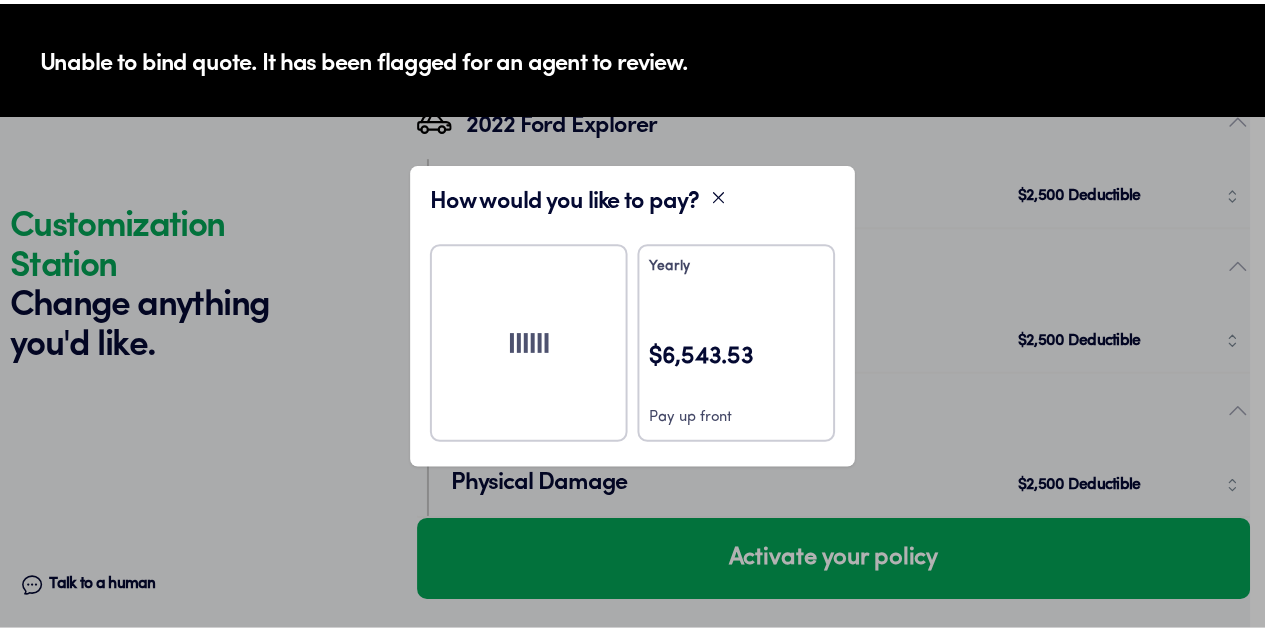 scroll, scrollTop: 0, scrollLeft: 0, axis: both 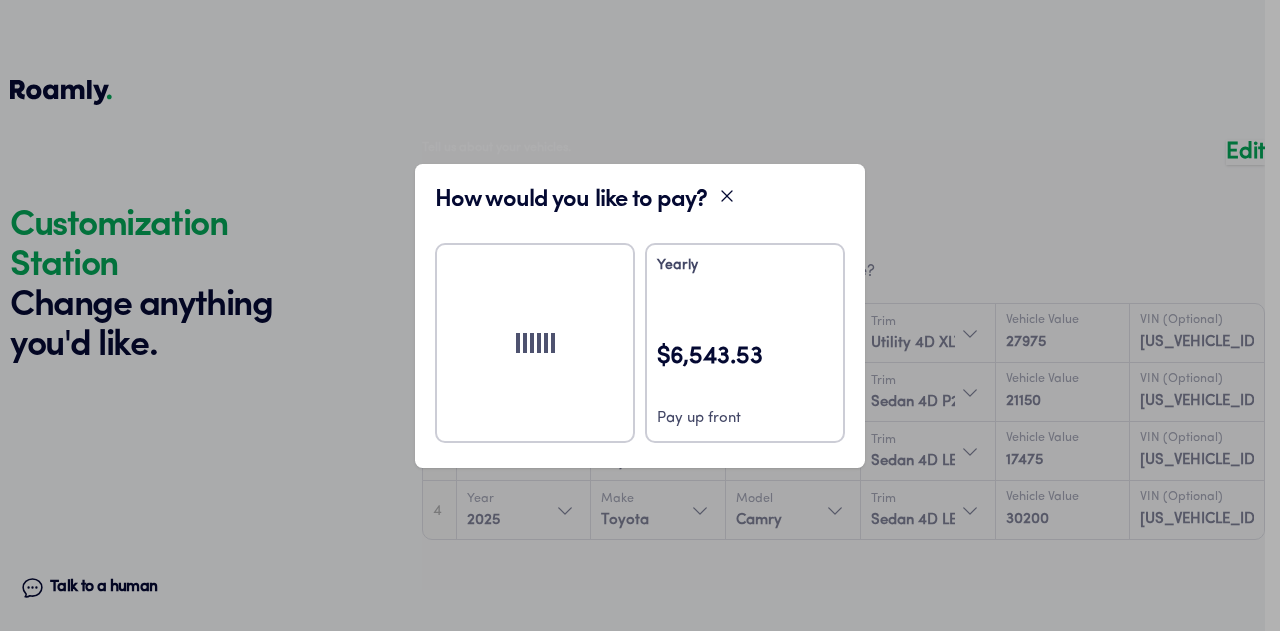click 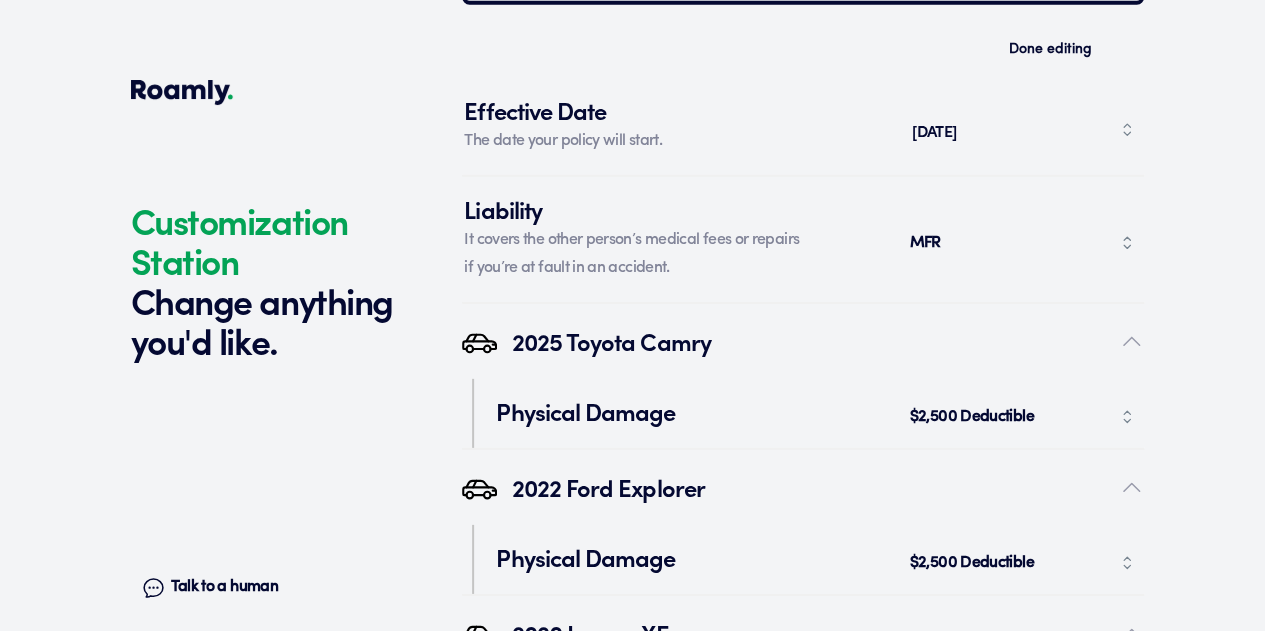 scroll, scrollTop: 6842, scrollLeft: 0, axis: vertical 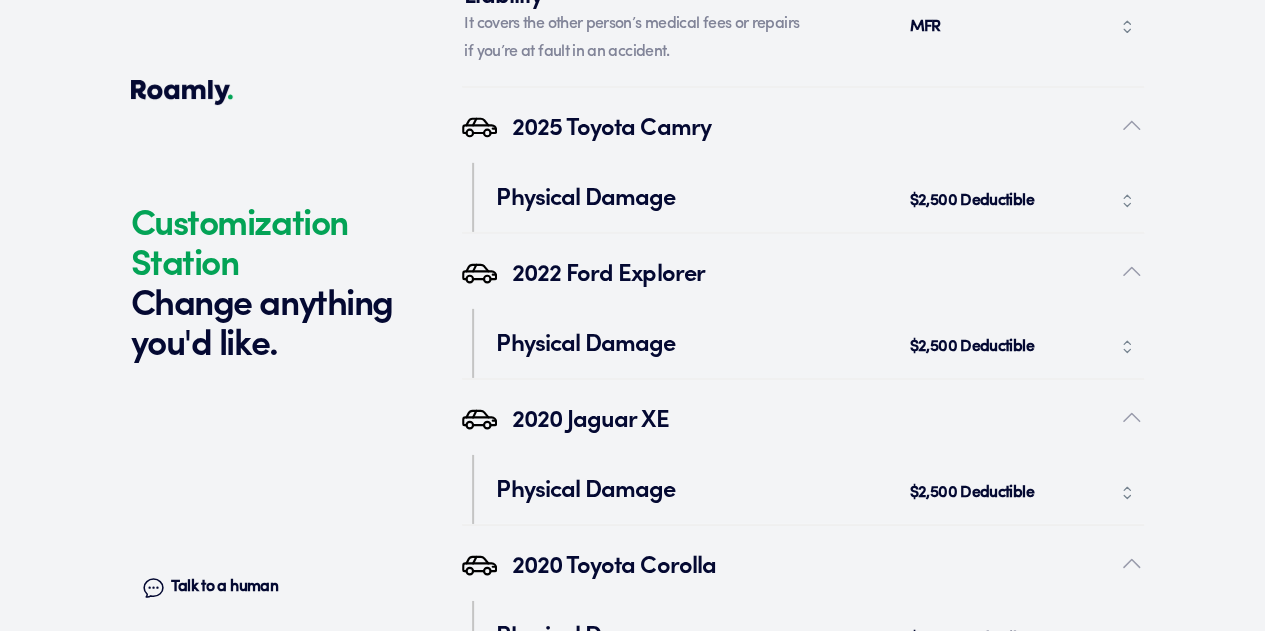 click on "Talk to a human" at bounding box center [224, 587] 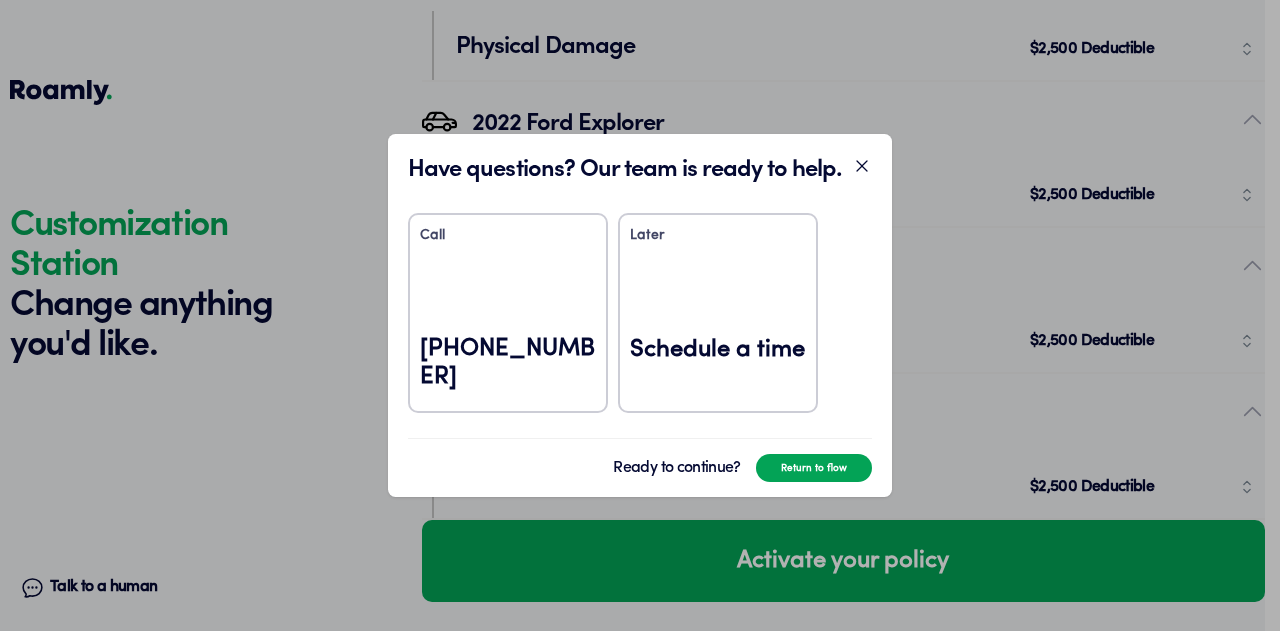 click on "[PHONE_NUMBER]" at bounding box center (508, 363) 